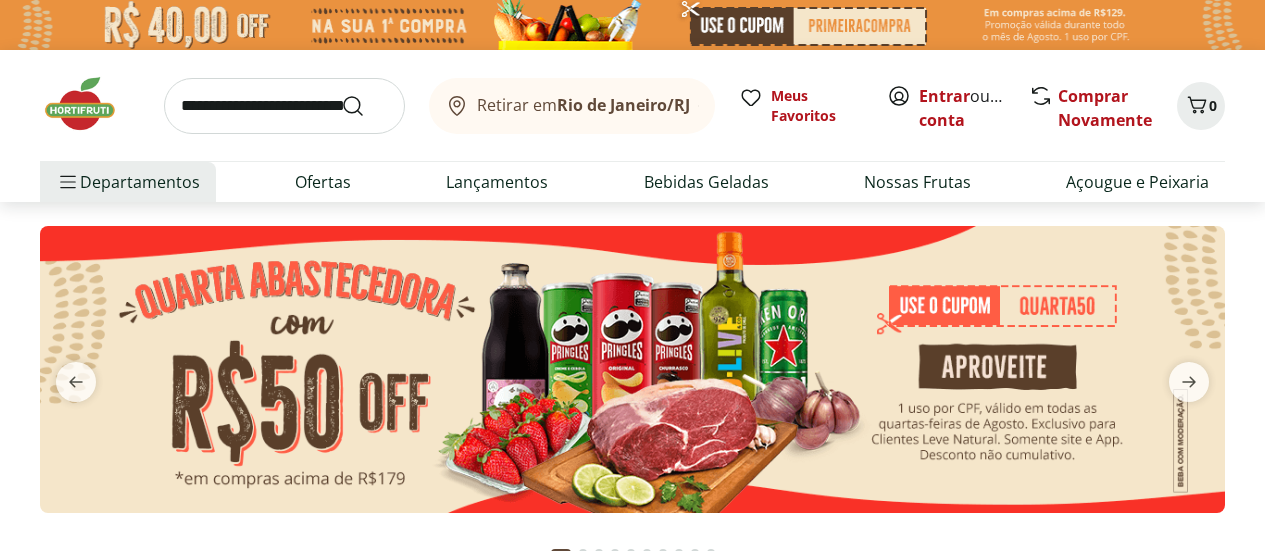 scroll, scrollTop: 0, scrollLeft: 0, axis: both 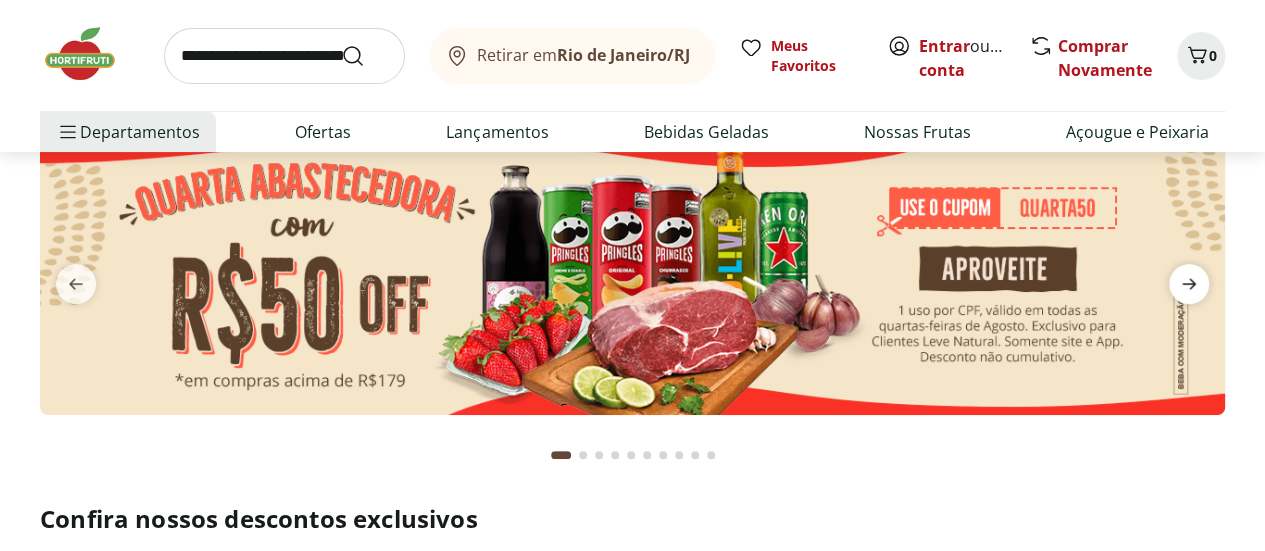 click 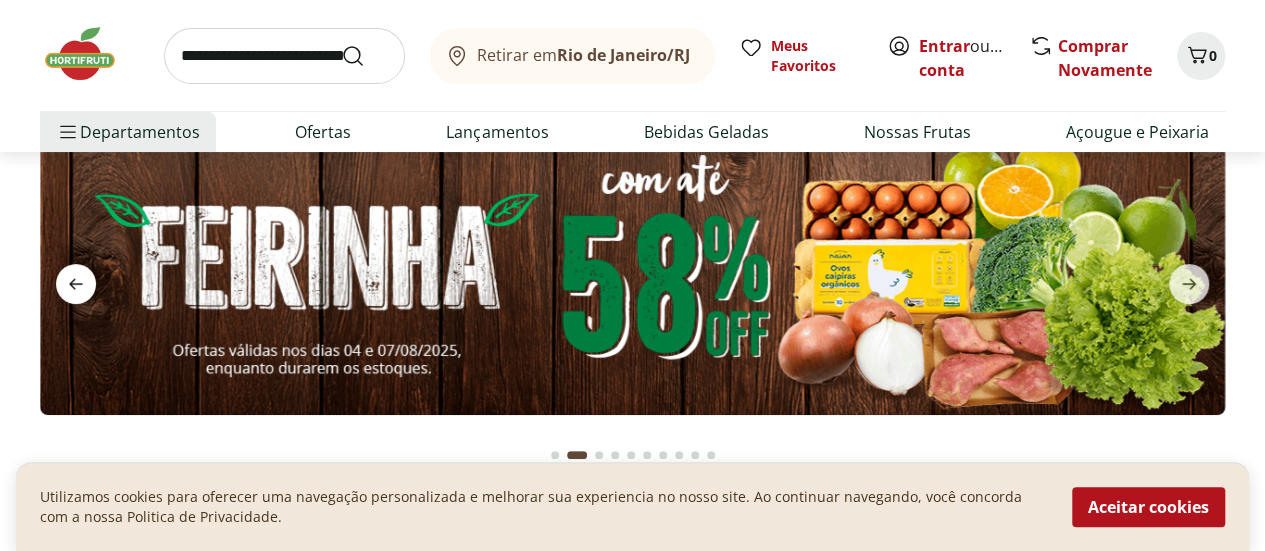 click 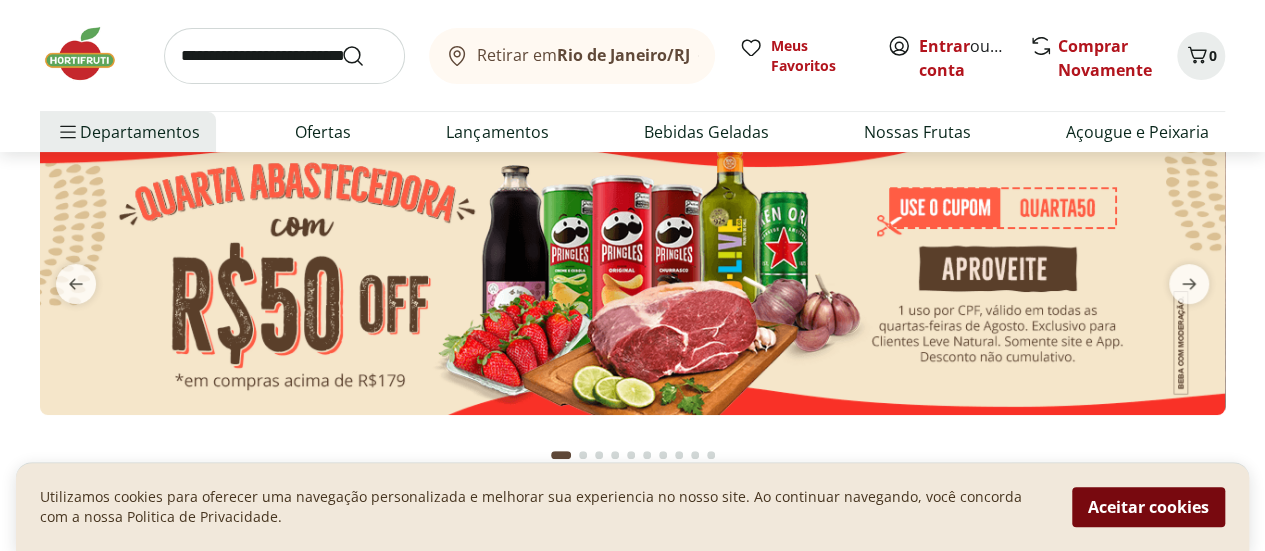click on "Aceitar cookies" at bounding box center (1148, 507) 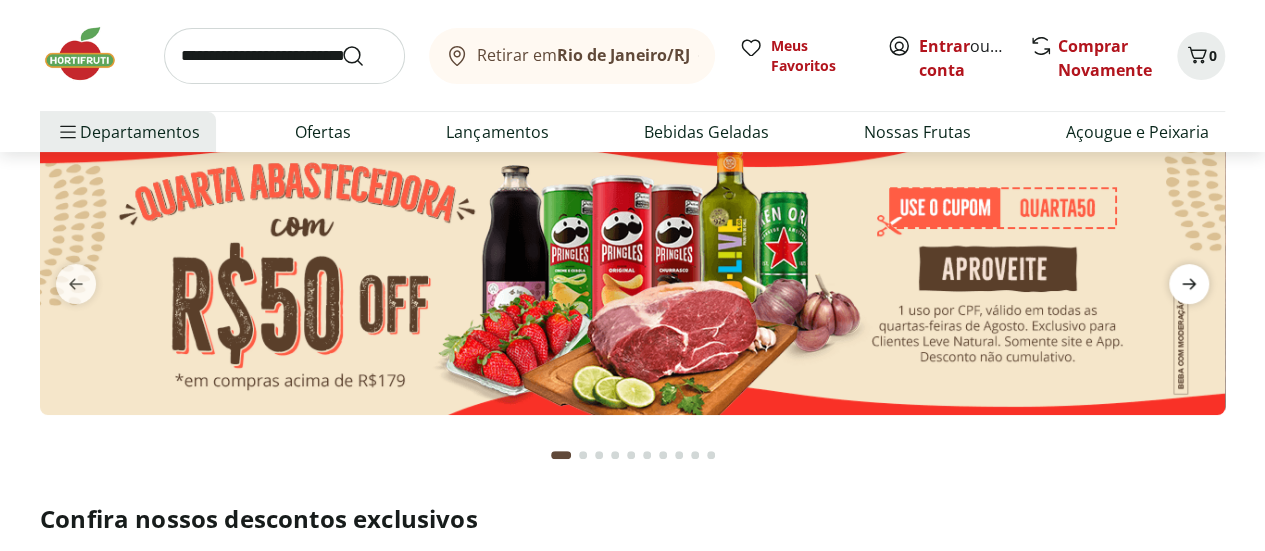 click 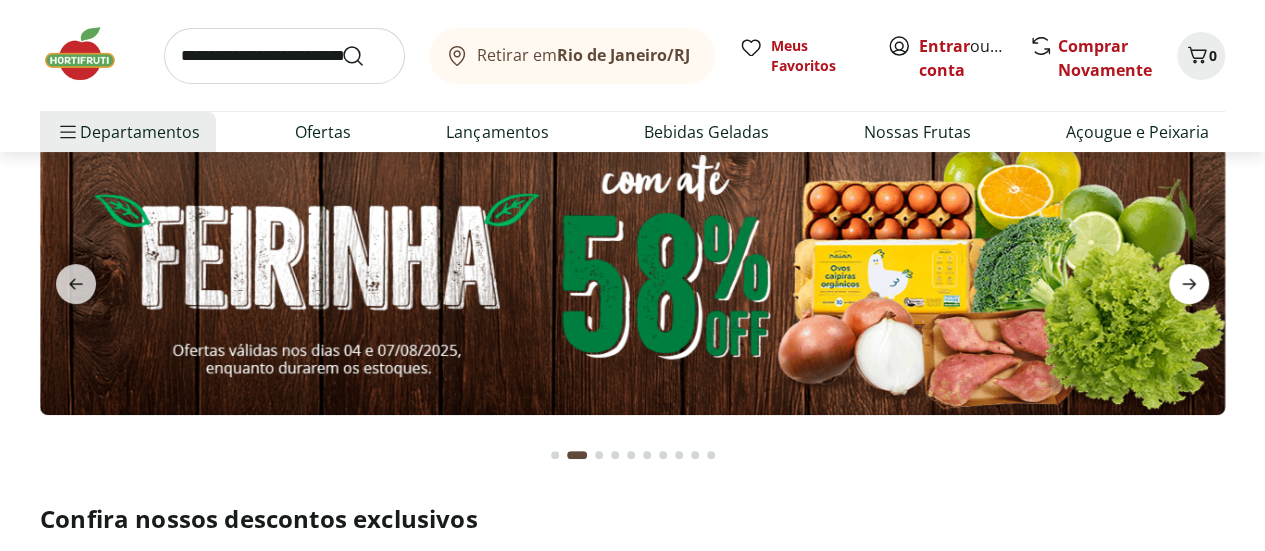 click 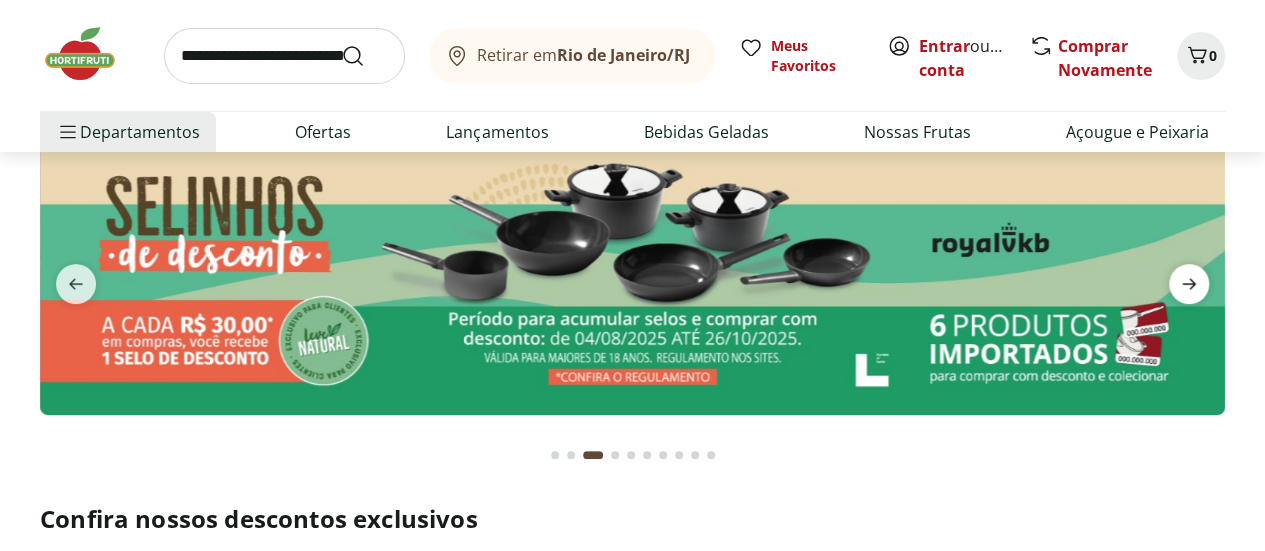 click 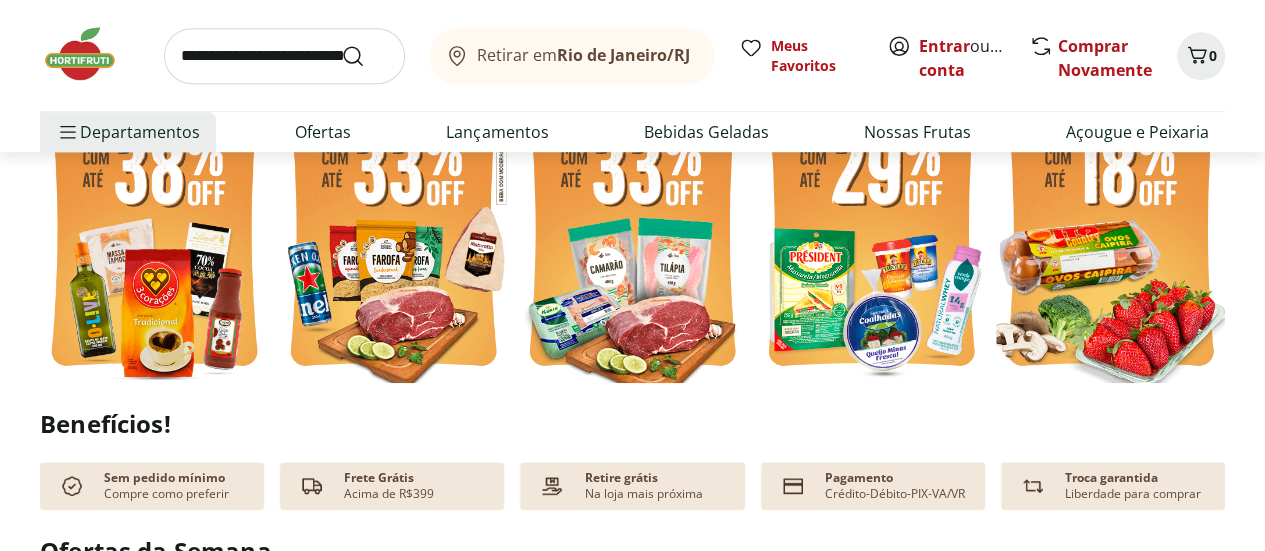scroll, scrollTop: 1062, scrollLeft: 0, axis: vertical 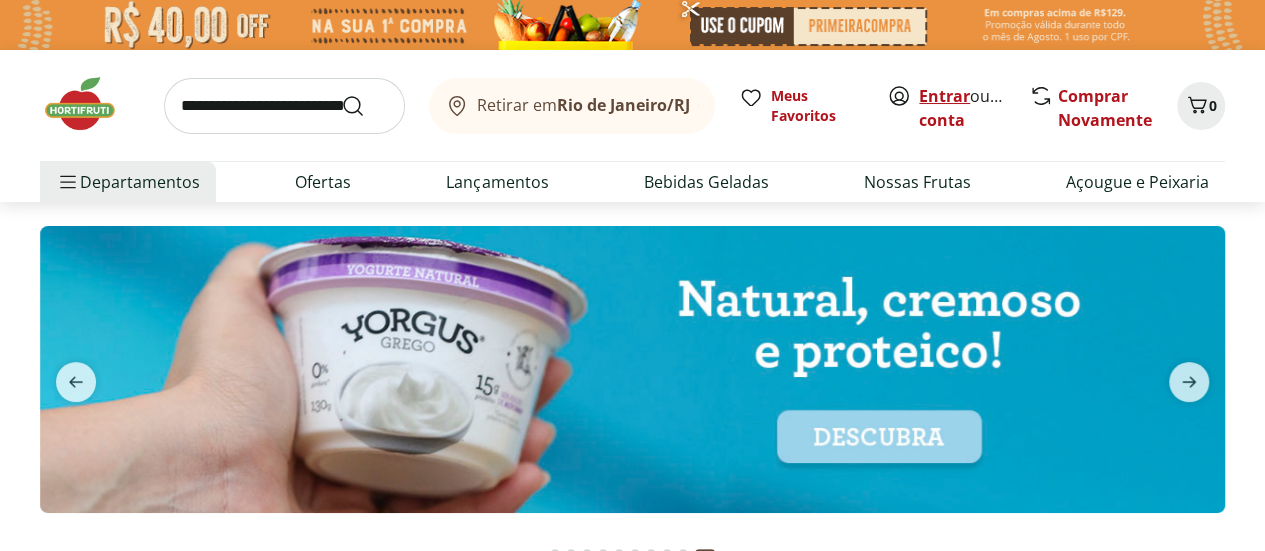 click on "Entrar" at bounding box center (944, 96) 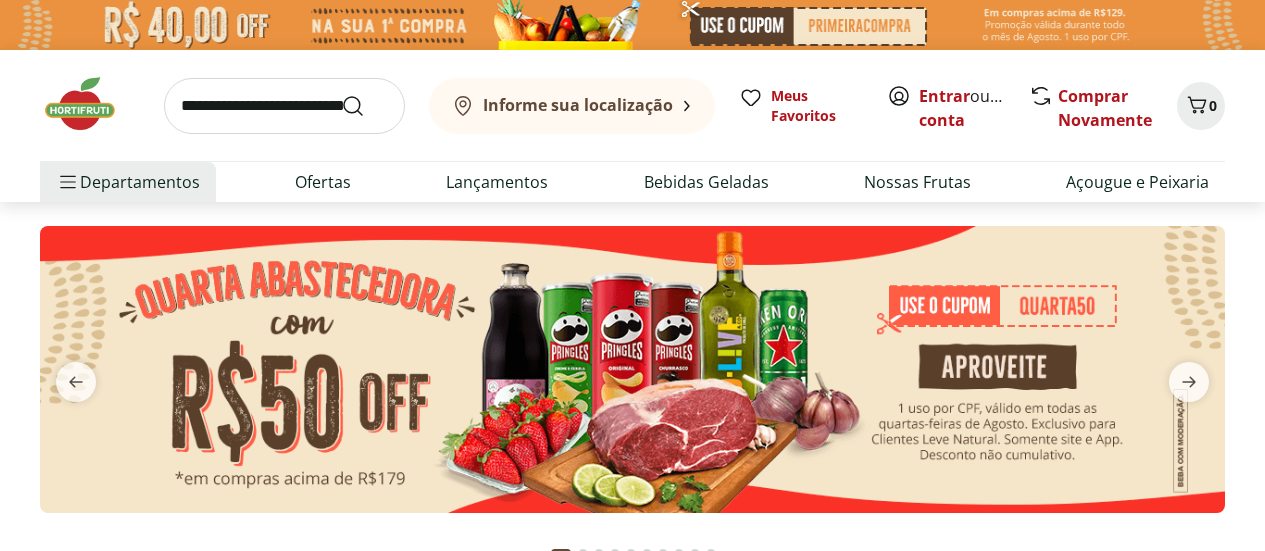 scroll, scrollTop: 0, scrollLeft: 0, axis: both 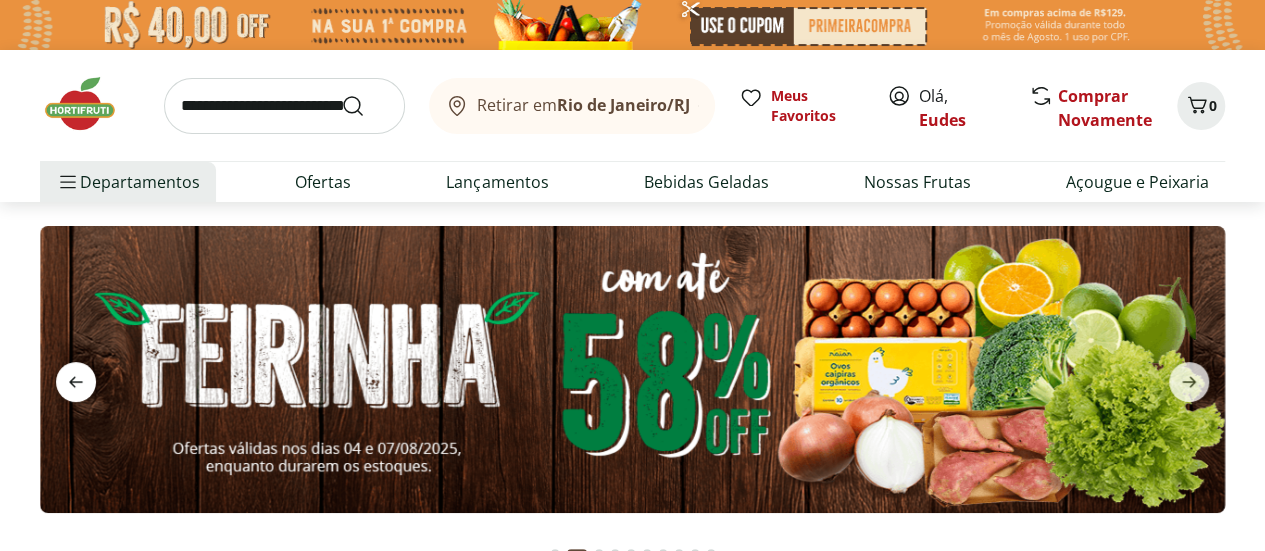 click at bounding box center [76, 382] 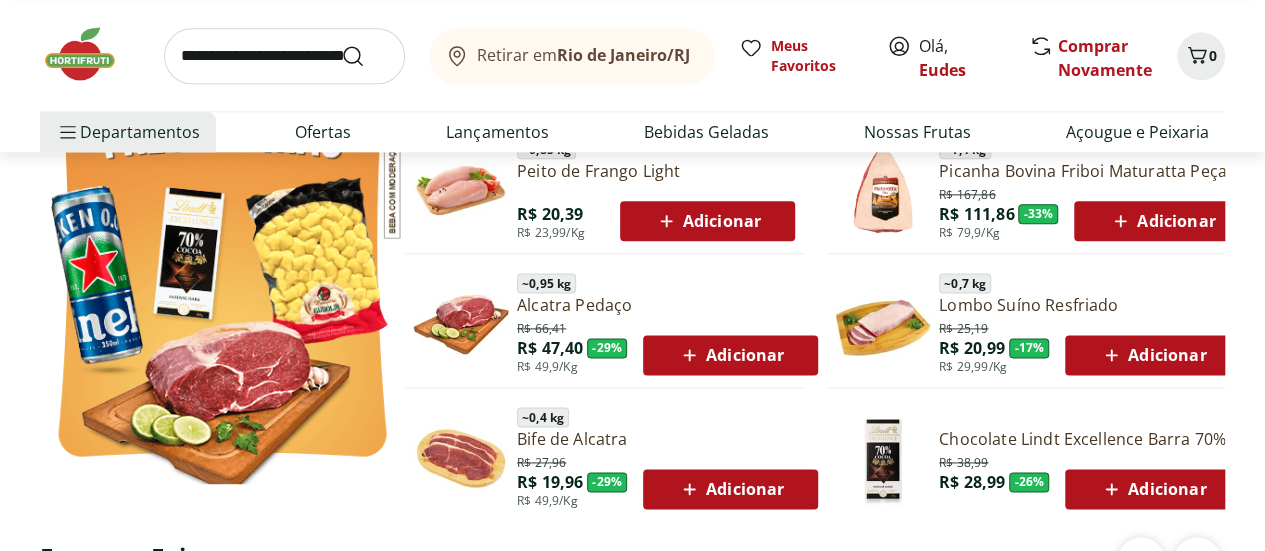 scroll, scrollTop: 1208, scrollLeft: 0, axis: vertical 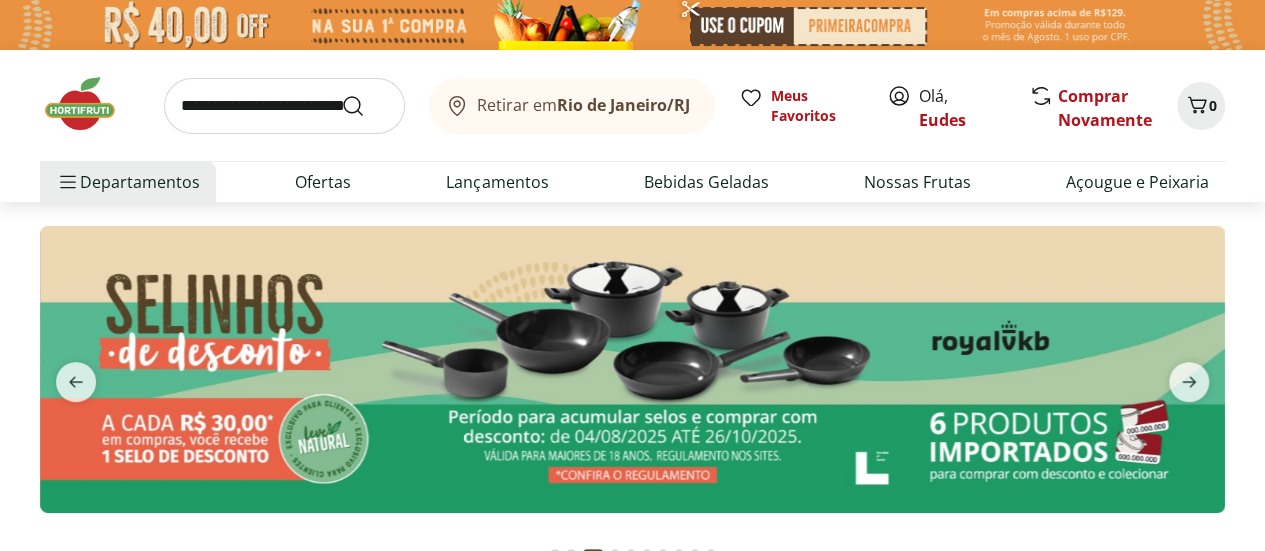 click at bounding box center [284, 106] 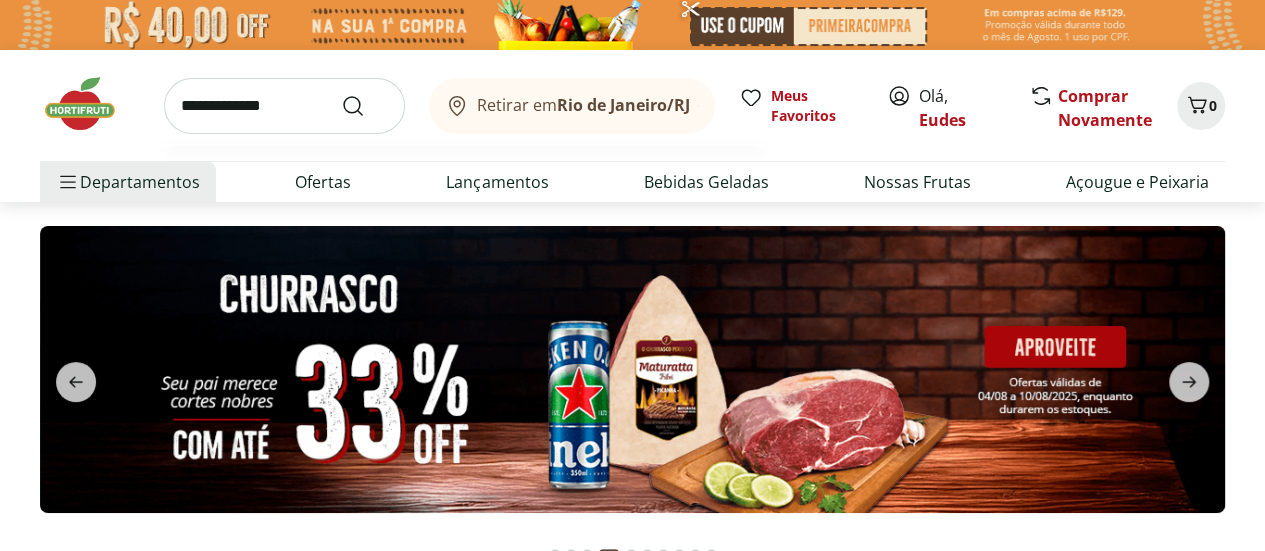 type on "**********" 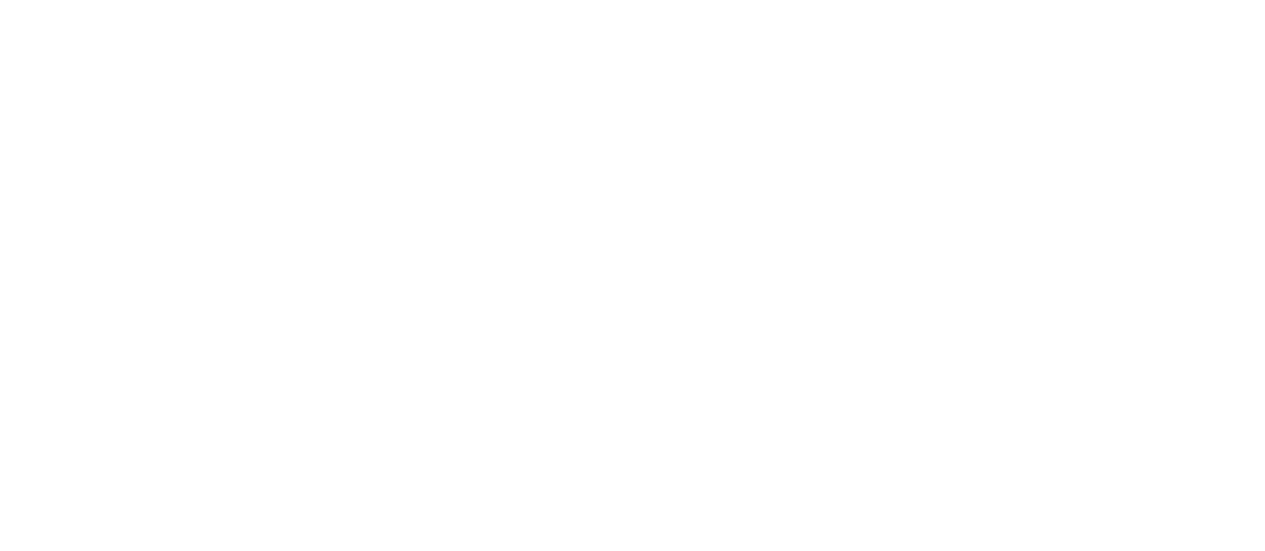 select on "**********" 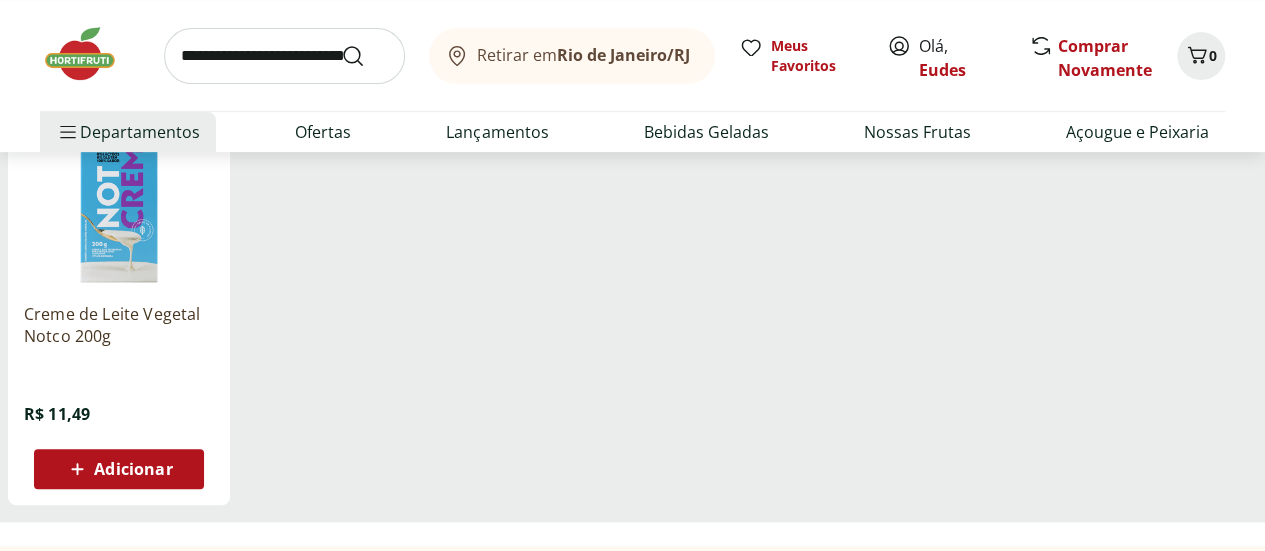 scroll, scrollTop: 0, scrollLeft: 0, axis: both 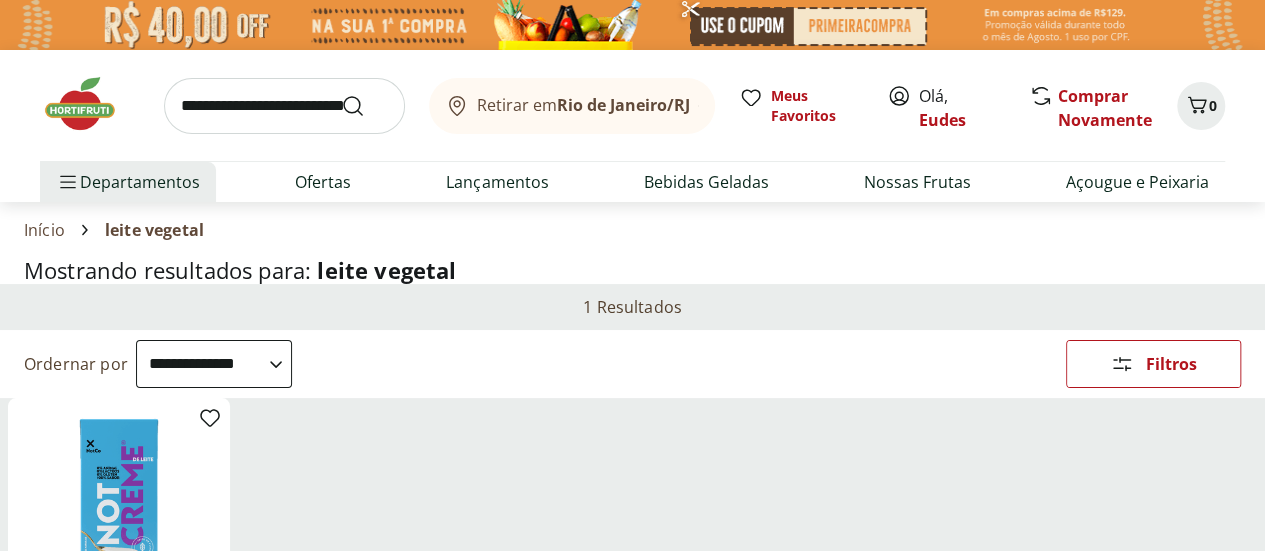 click at bounding box center (284, 106) 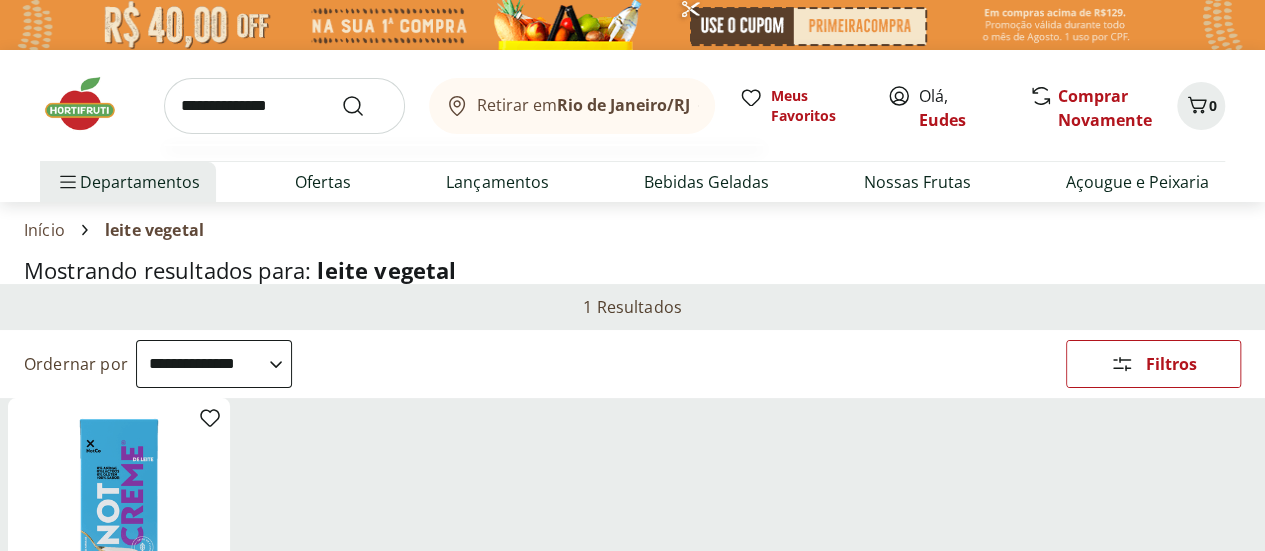 type on "**********" 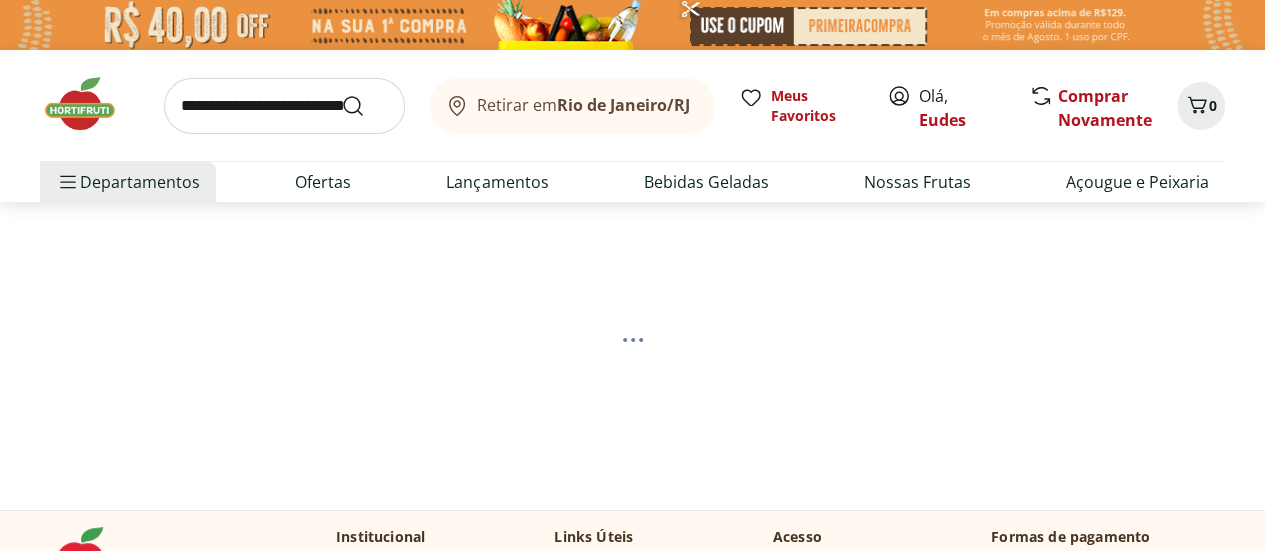 select on "**********" 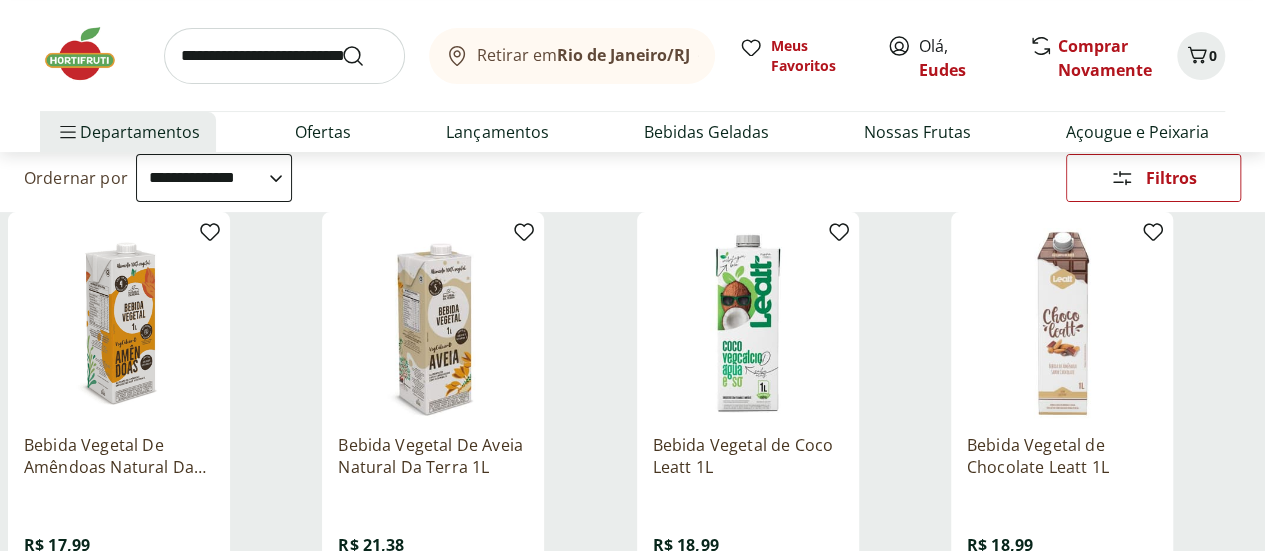 scroll, scrollTop: 77, scrollLeft: 0, axis: vertical 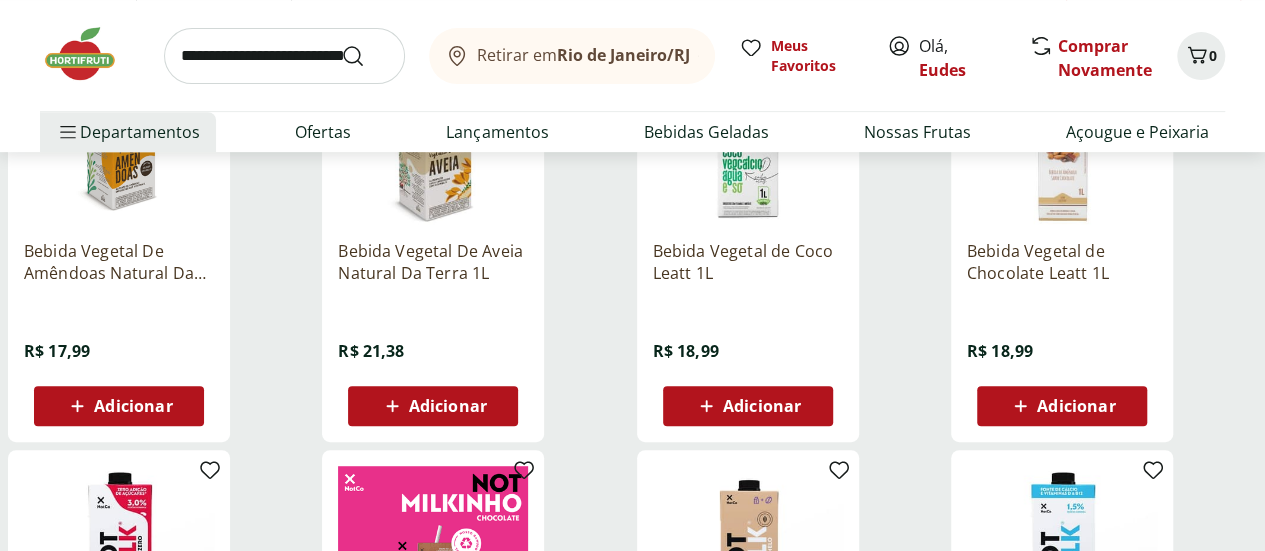 click on "Adicionar" at bounding box center (762, 406) 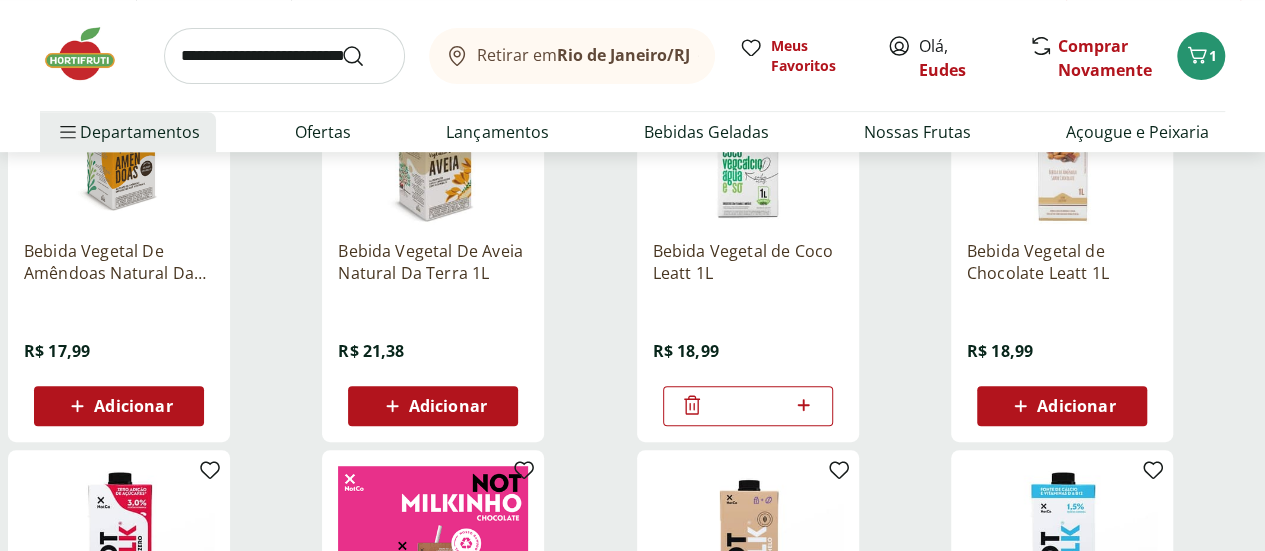 scroll, scrollTop: 0, scrollLeft: 0, axis: both 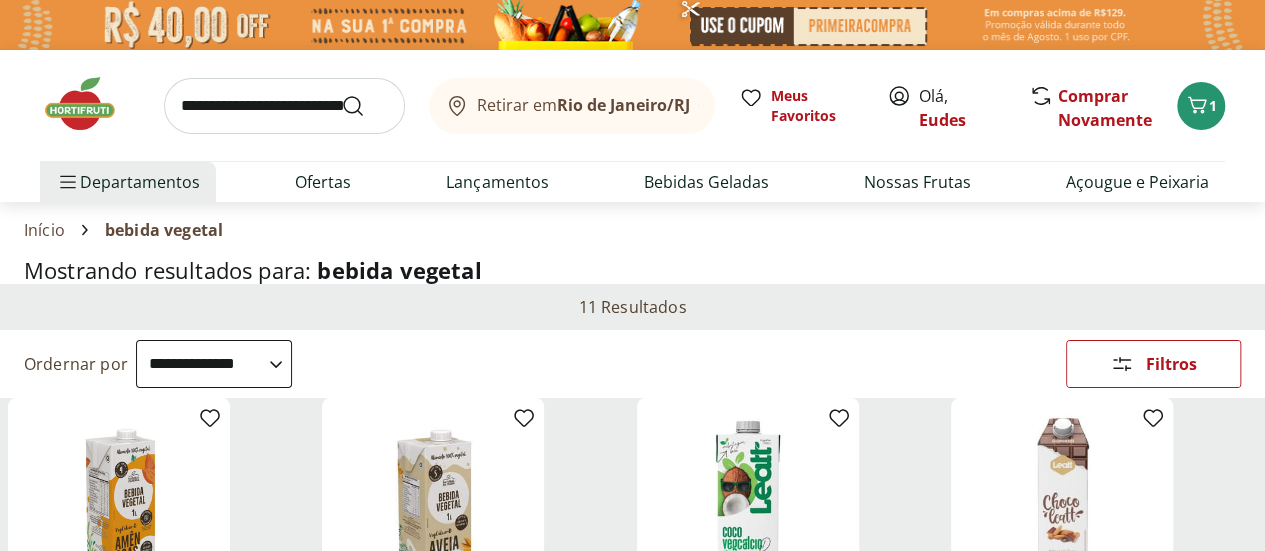 click at bounding box center [284, 106] 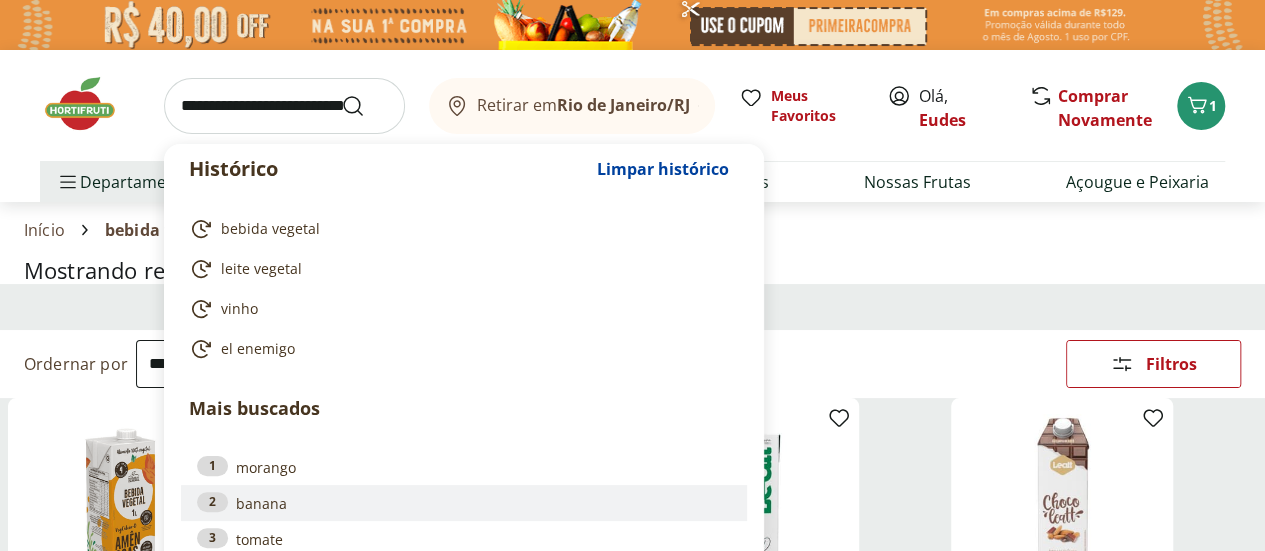 click on "2 banana" at bounding box center [464, 503] 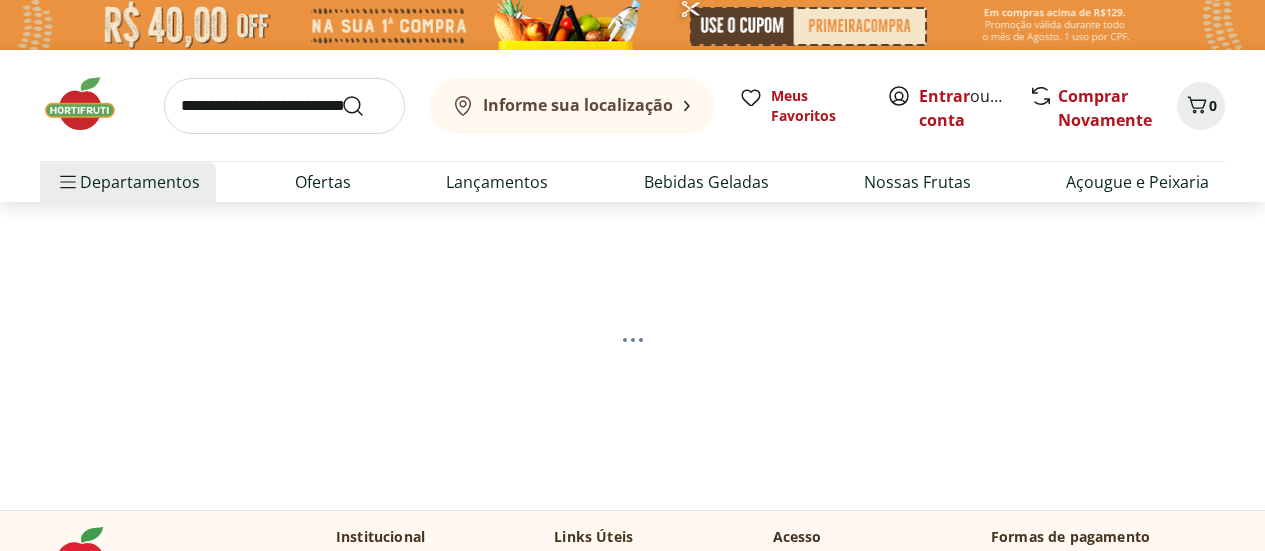 scroll, scrollTop: 0, scrollLeft: 0, axis: both 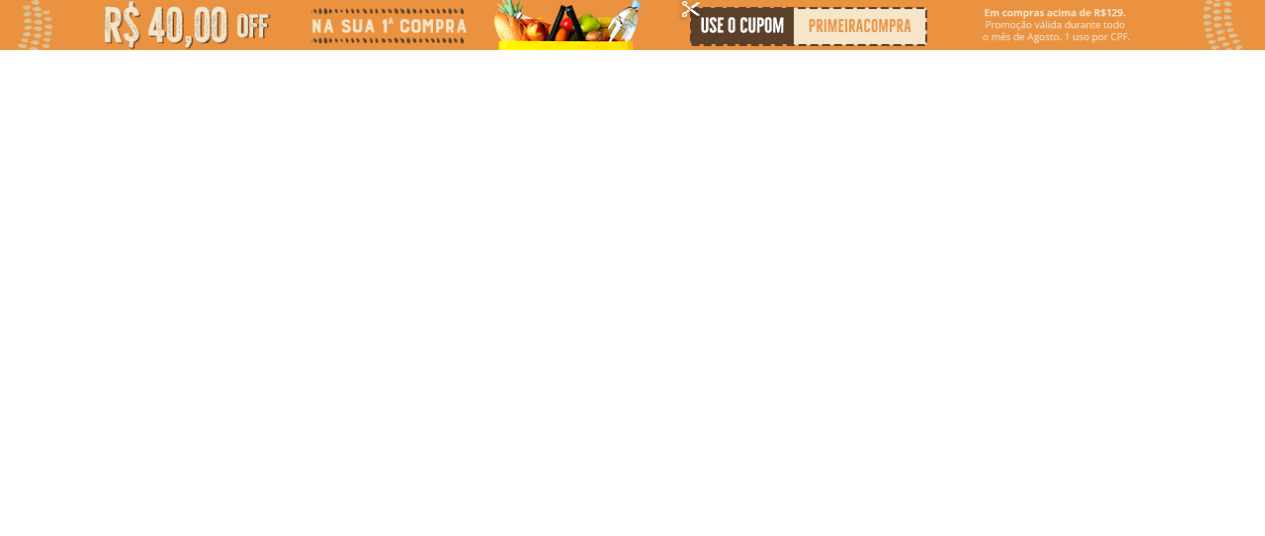select on "**********" 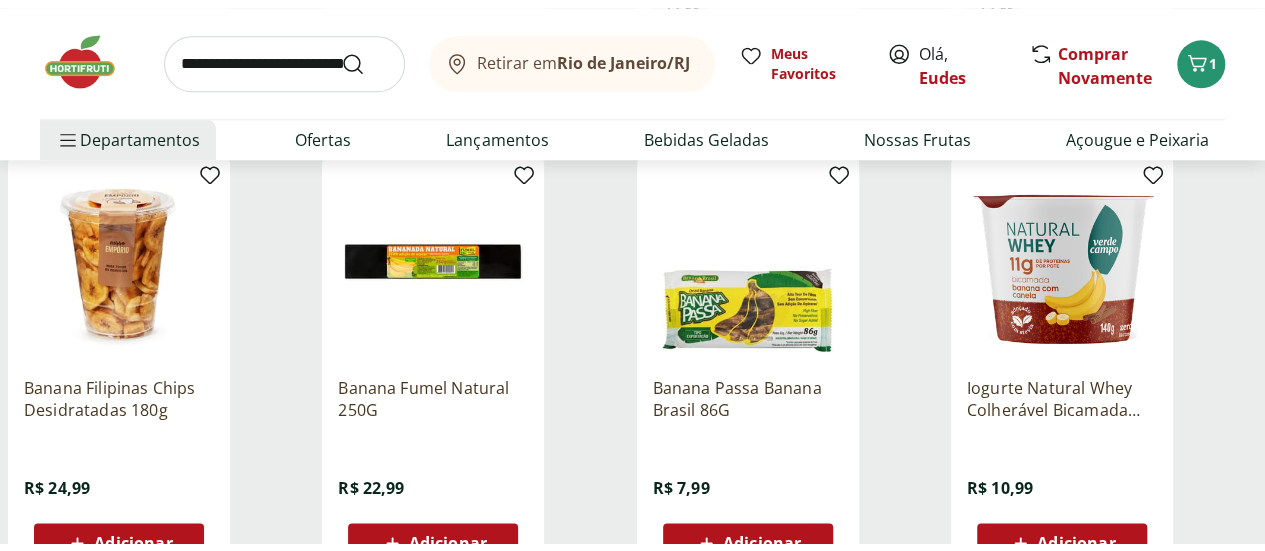 scroll, scrollTop: 0, scrollLeft: 0, axis: both 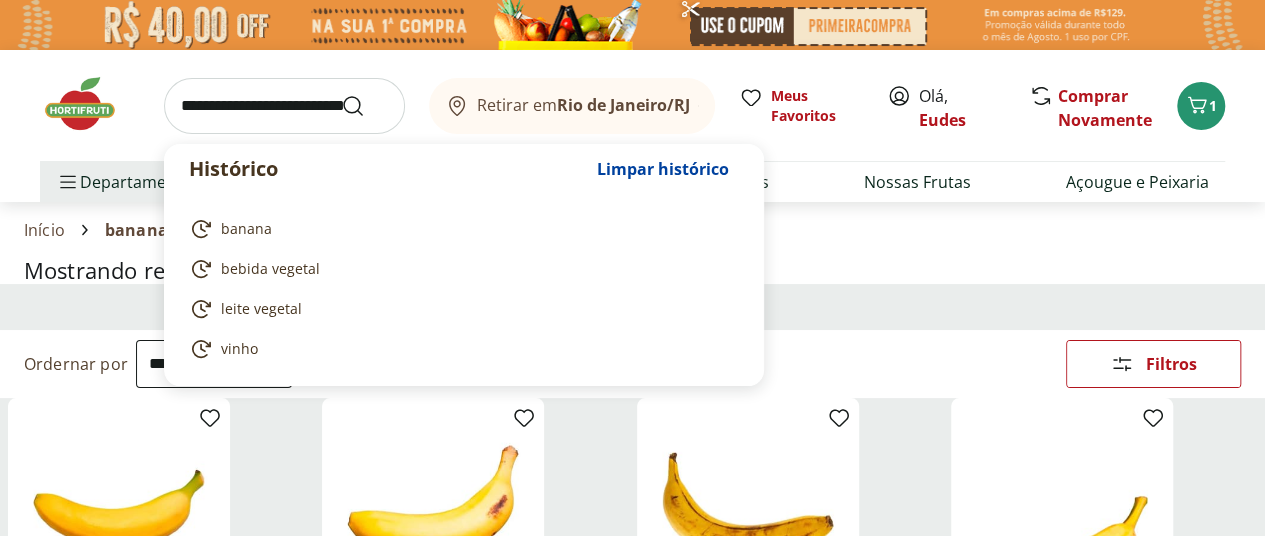click at bounding box center (284, 106) 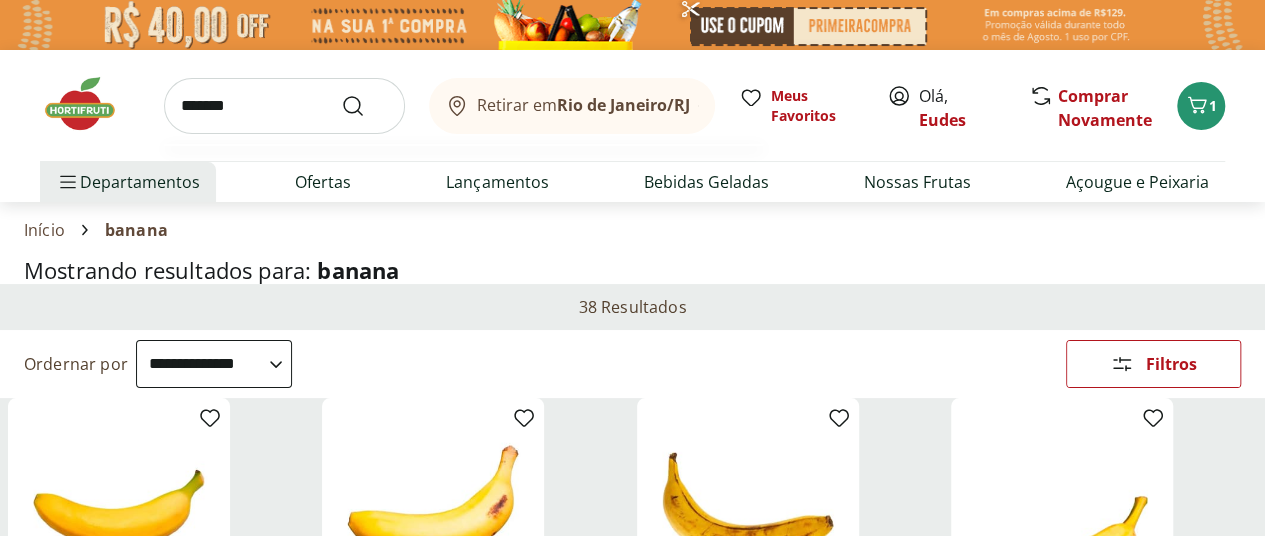 type on "*******" 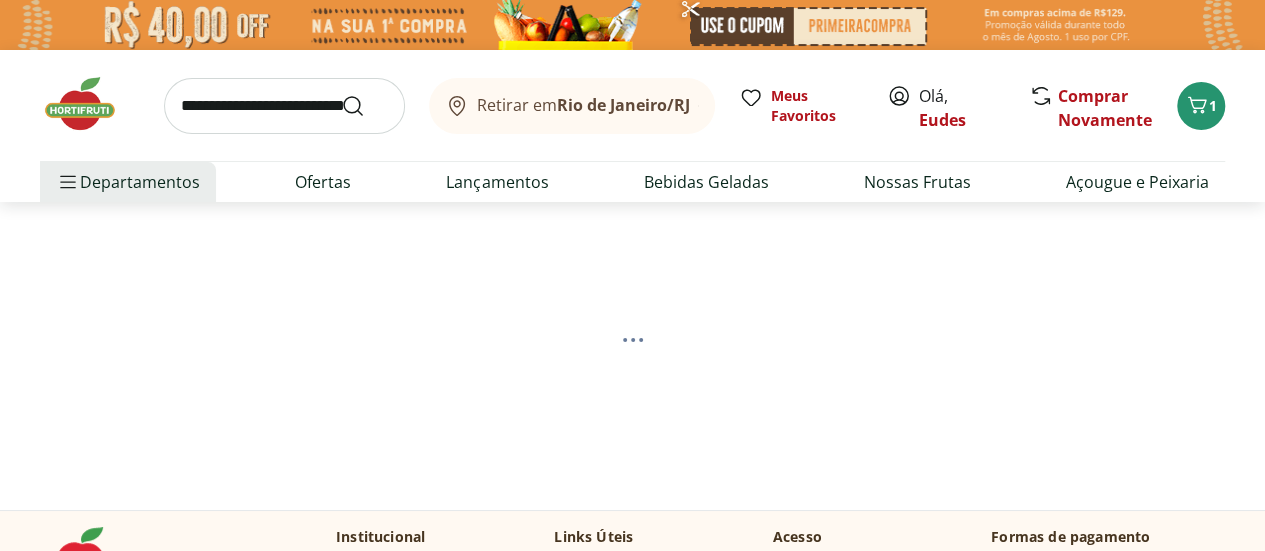 select on "**********" 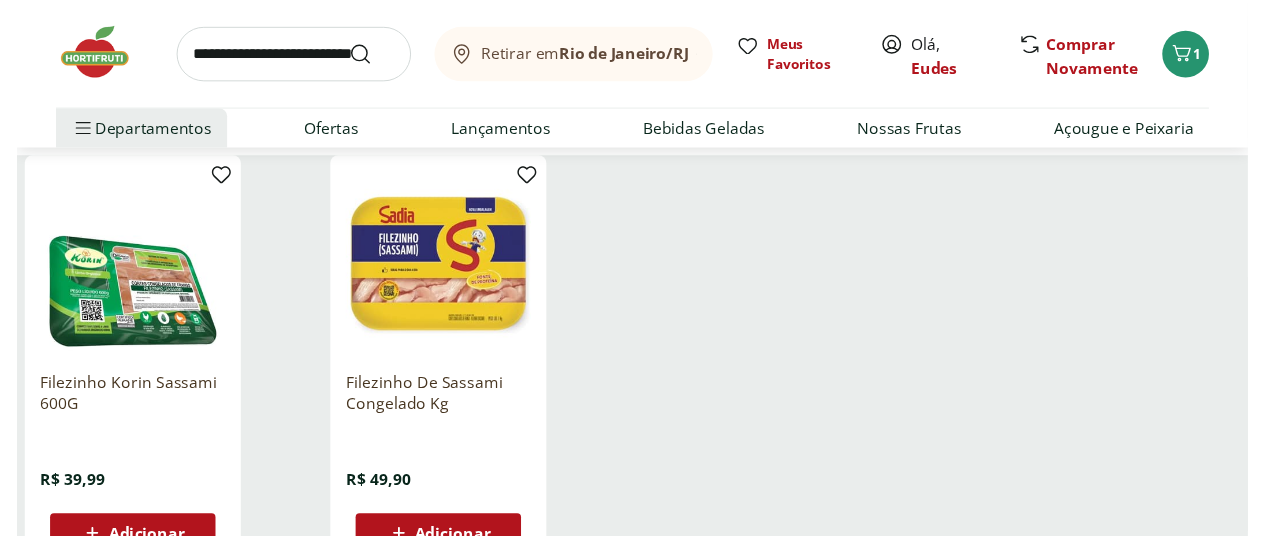scroll, scrollTop: 0, scrollLeft: 0, axis: both 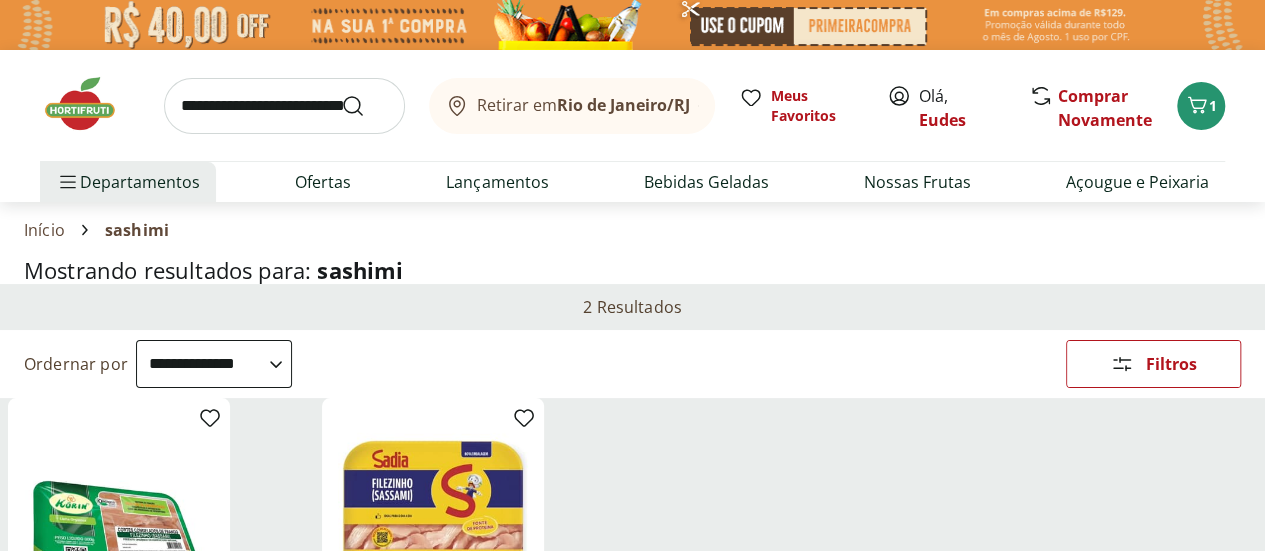 click at bounding box center [284, 106] 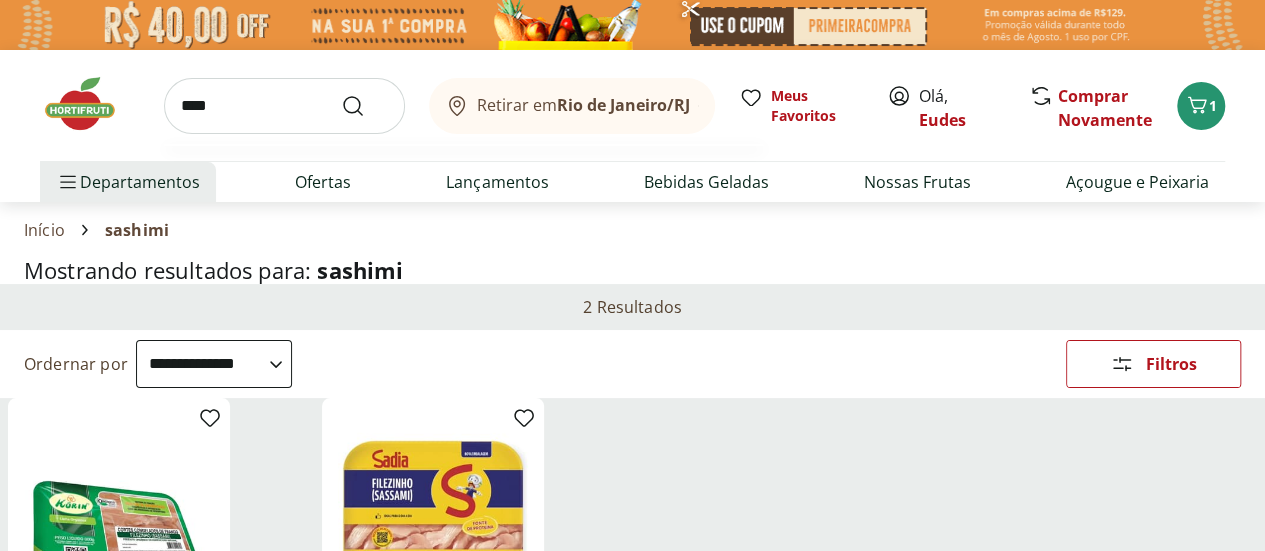 type on "****" 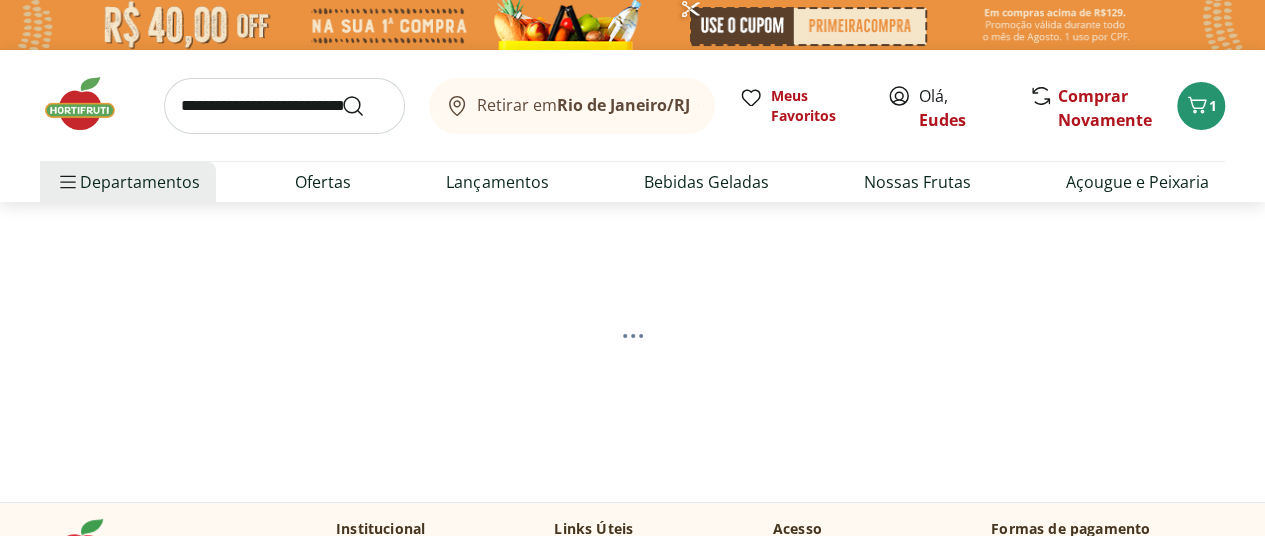select on "**********" 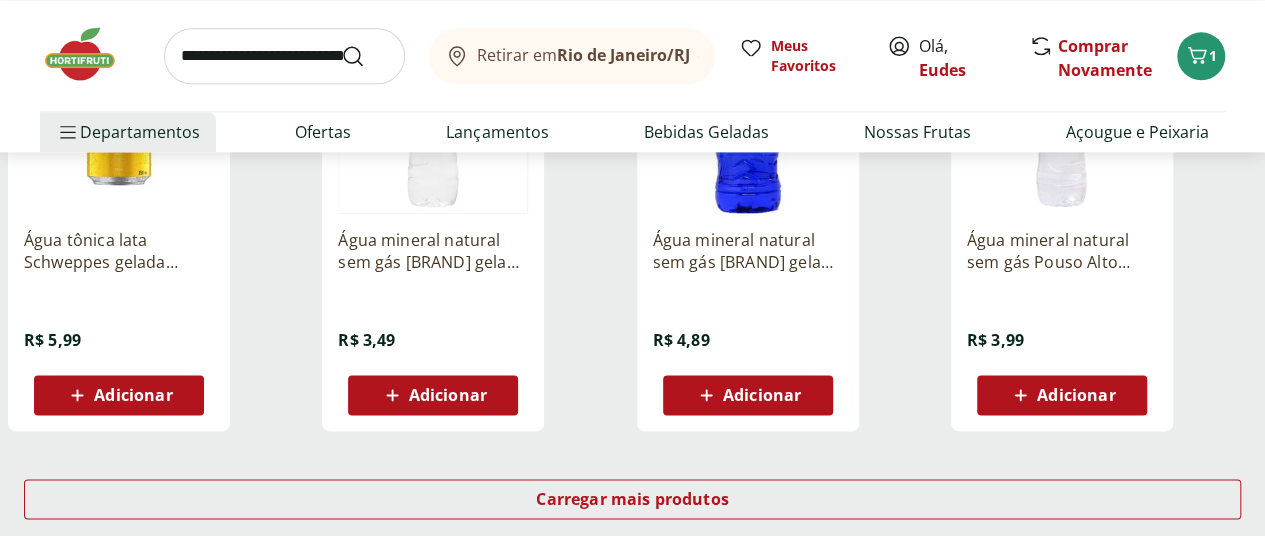 scroll, scrollTop: 1269, scrollLeft: 0, axis: vertical 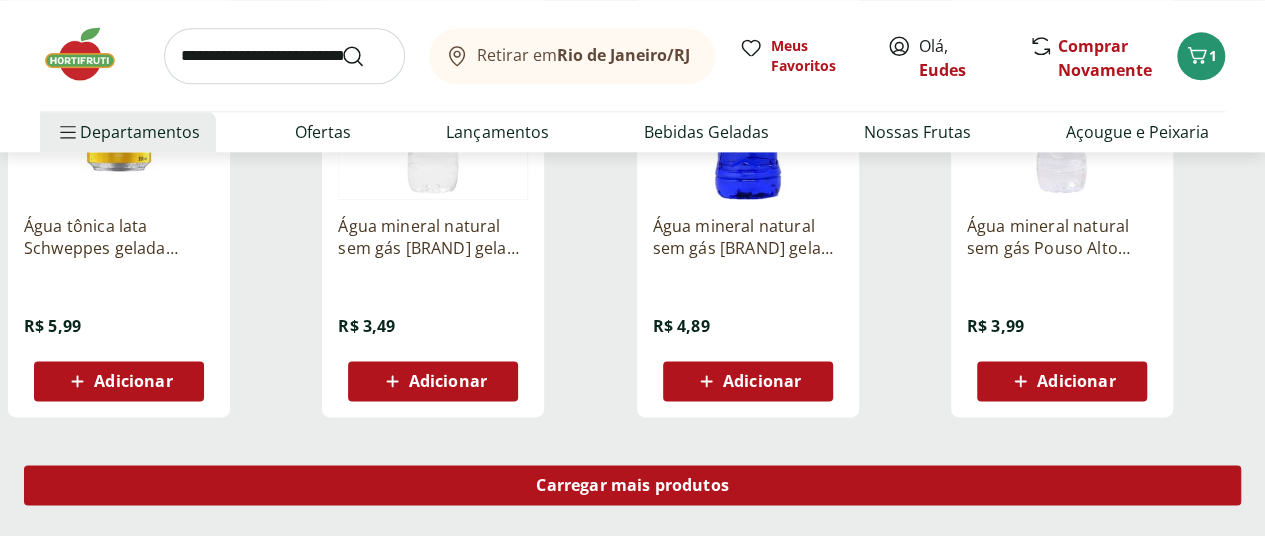 click on "Carregar mais produtos" at bounding box center [632, 485] 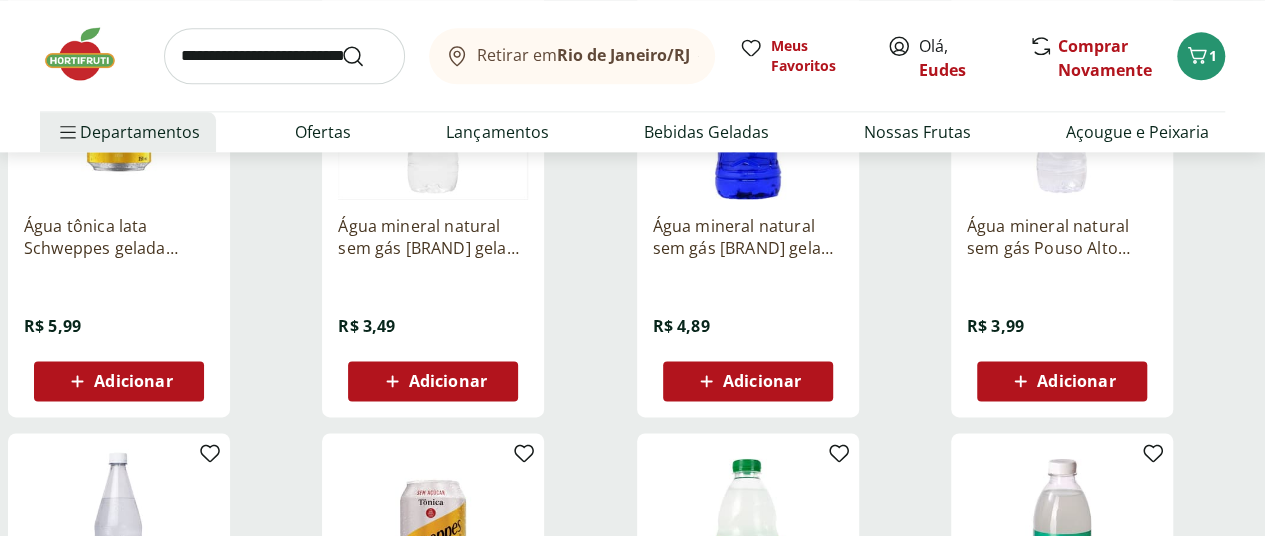 scroll, scrollTop: 1738, scrollLeft: 0, axis: vertical 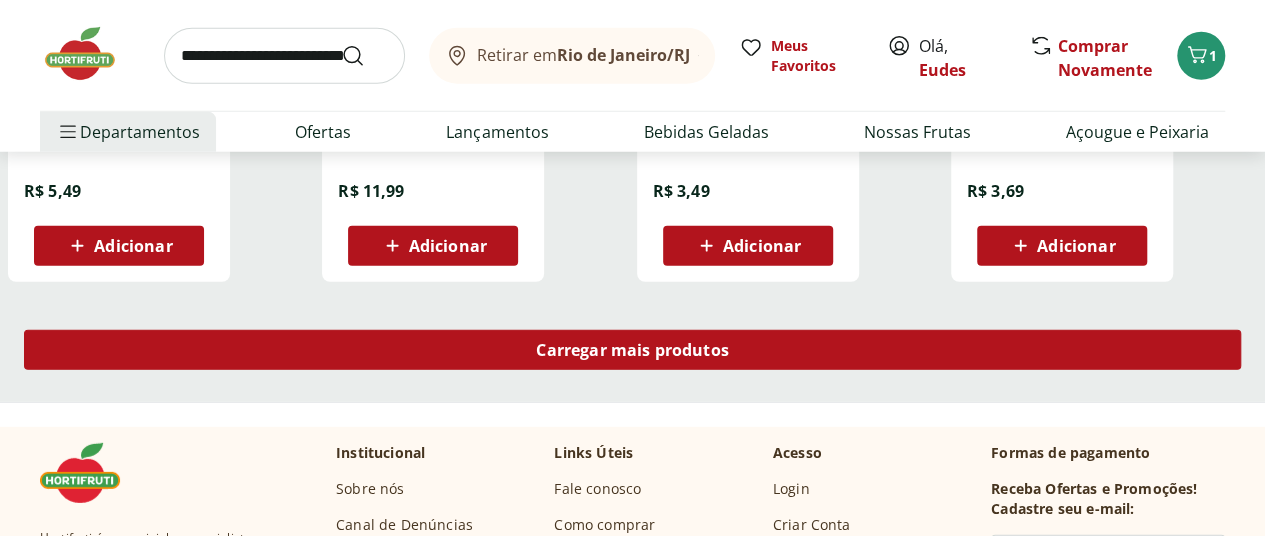 click on "Carregar mais produtos" at bounding box center [632, 350] 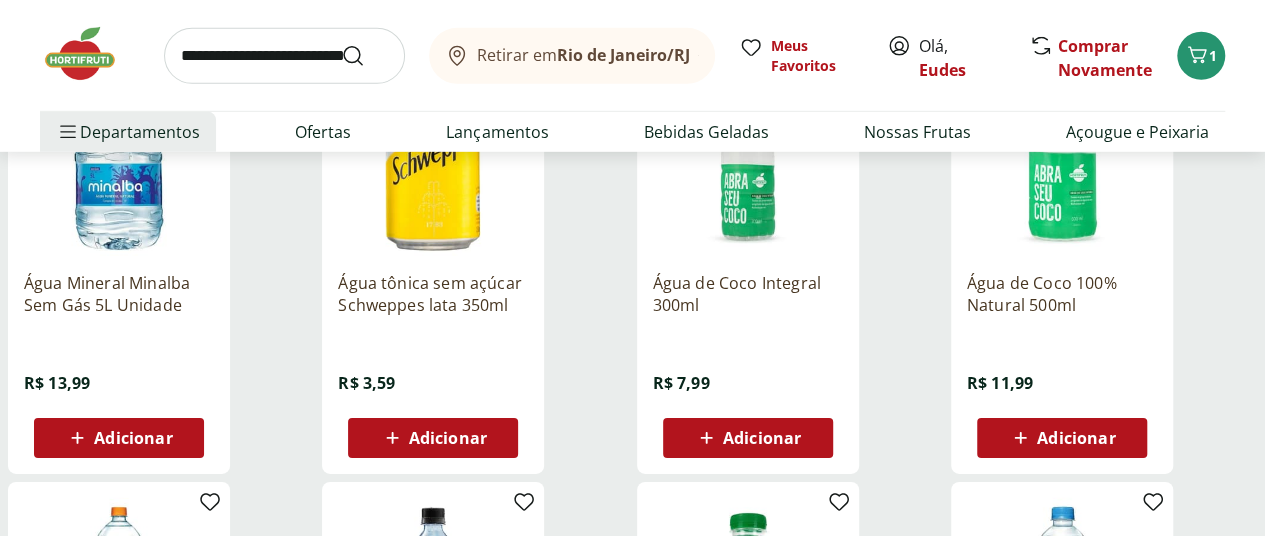 scroll, scrollTop: 2964, scrollLeft: 0, axis: vertical 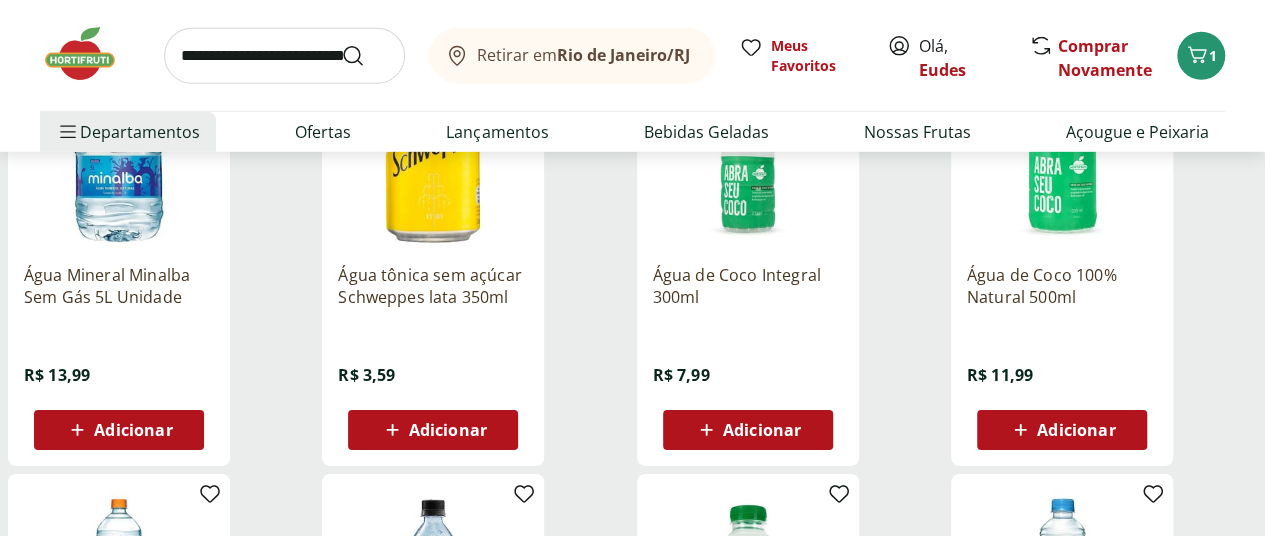 click on "Adicionar" at bounding box center [133, 430] 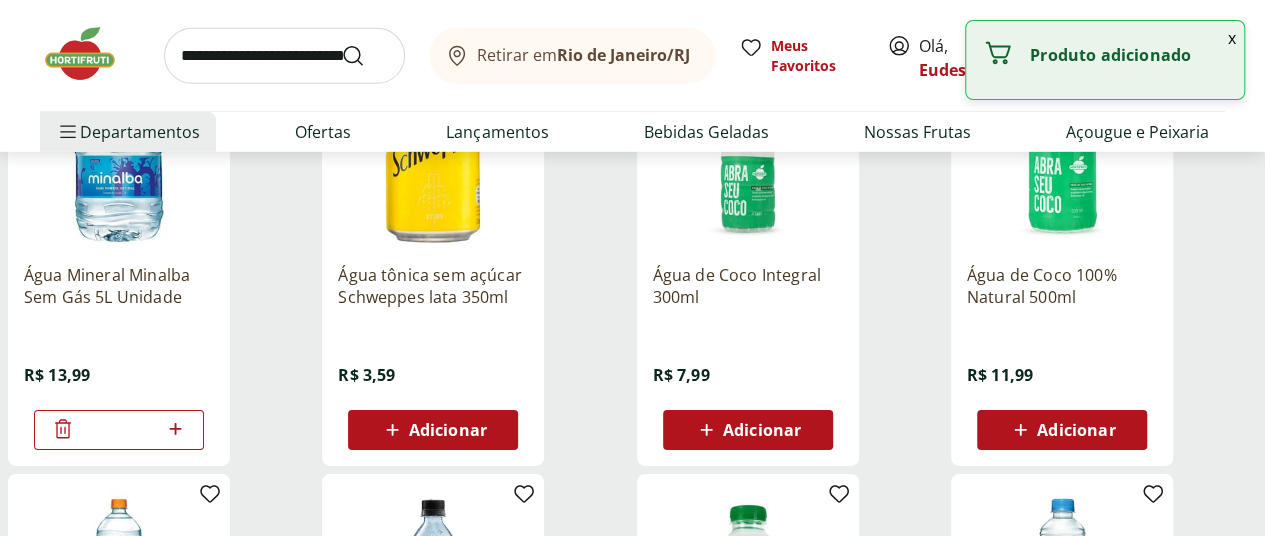 click 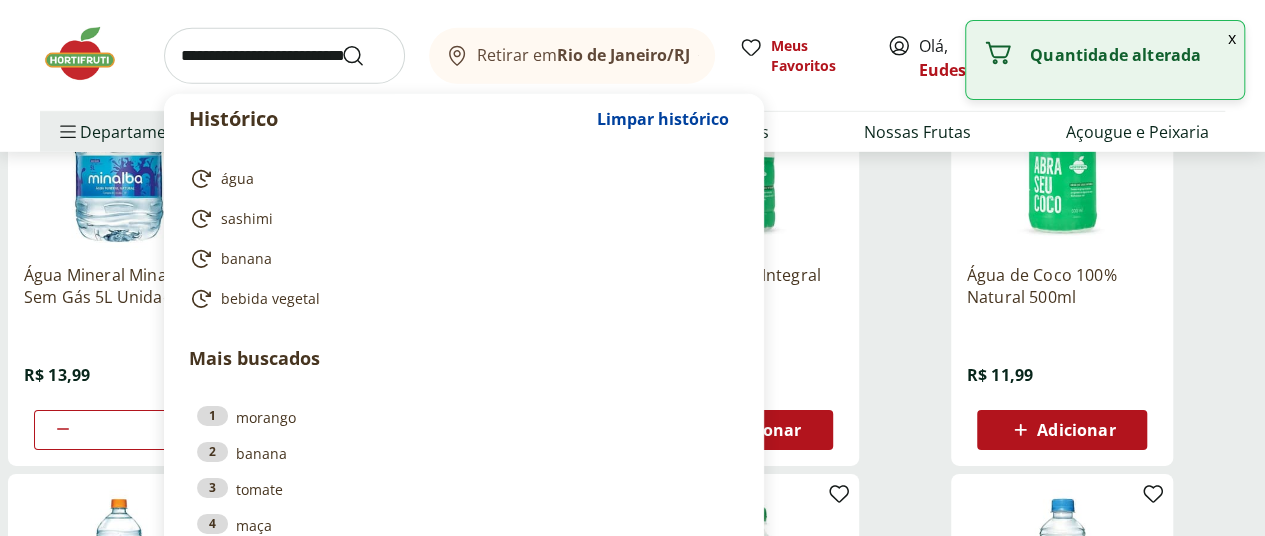 click at bounding box center [284, 56] 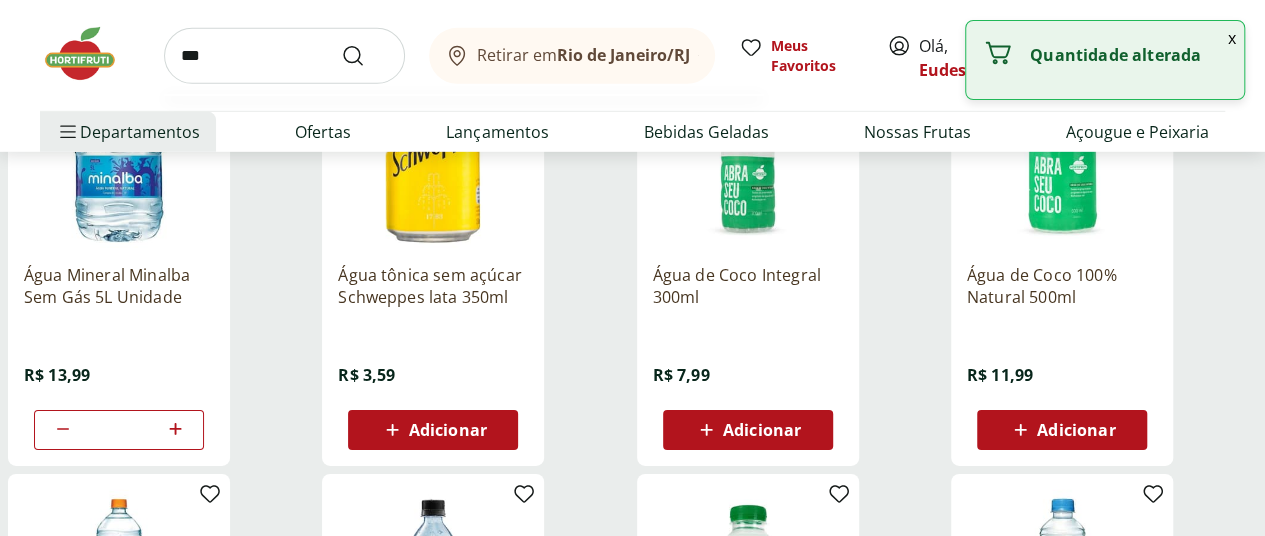 type on "***" 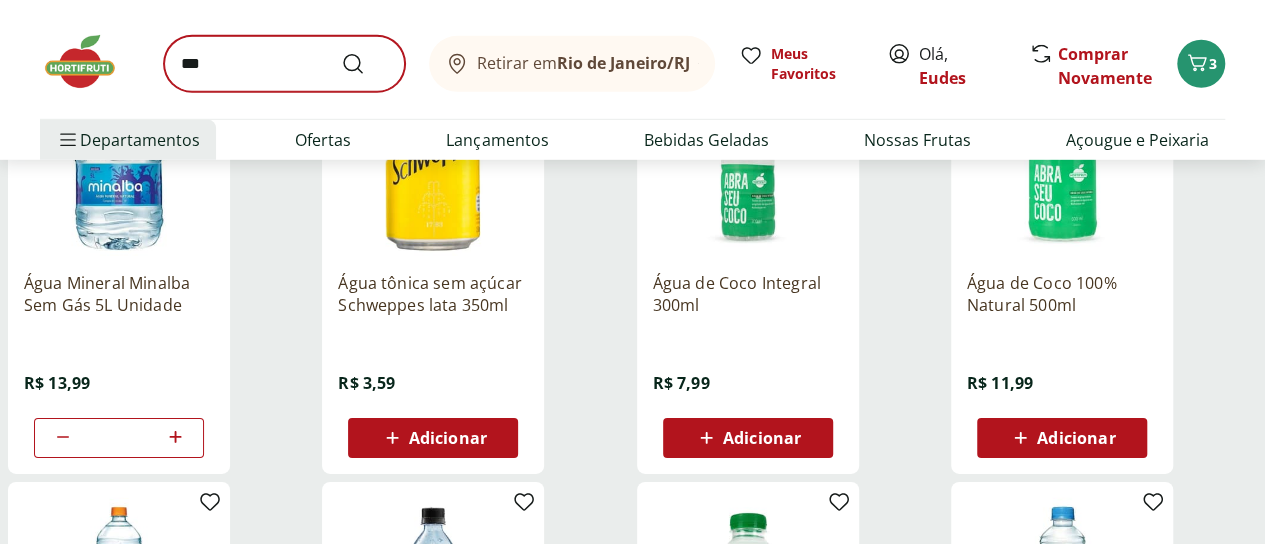 scroll, scrollTop: 0, scrollLeft: 0, axis: both 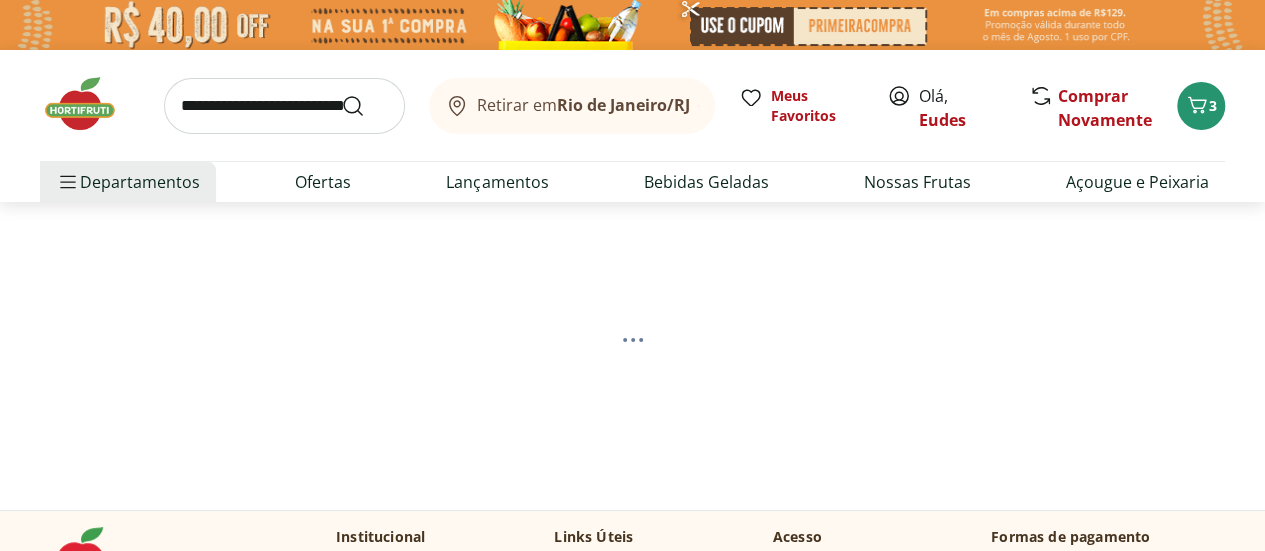 select on "**********" 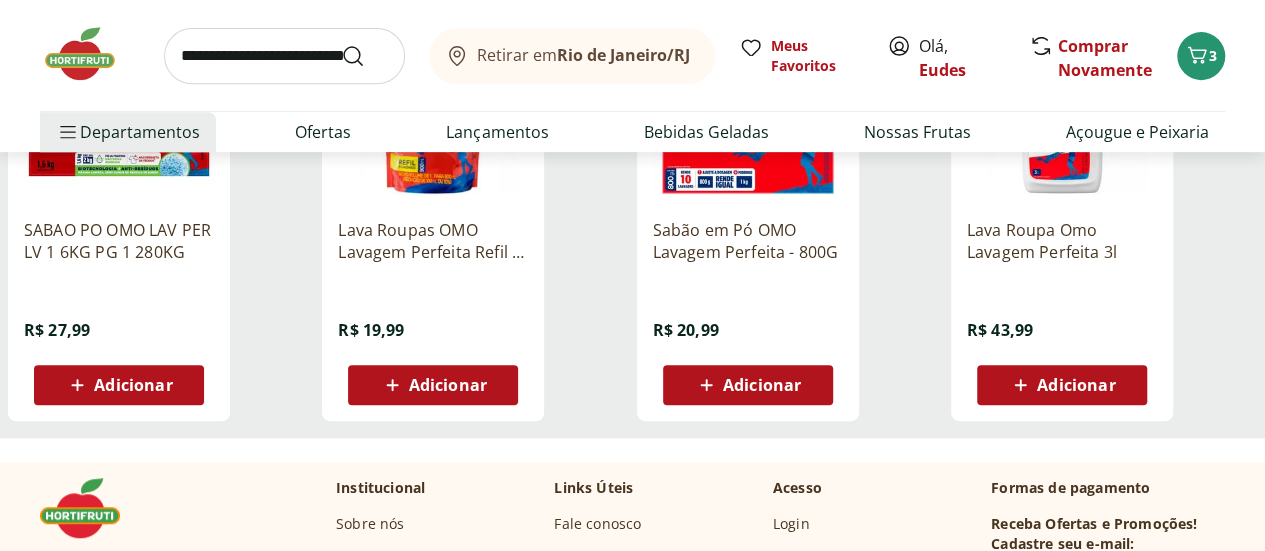scroll, scrollTop: 404, scrollLeft: 0, axis: vertical 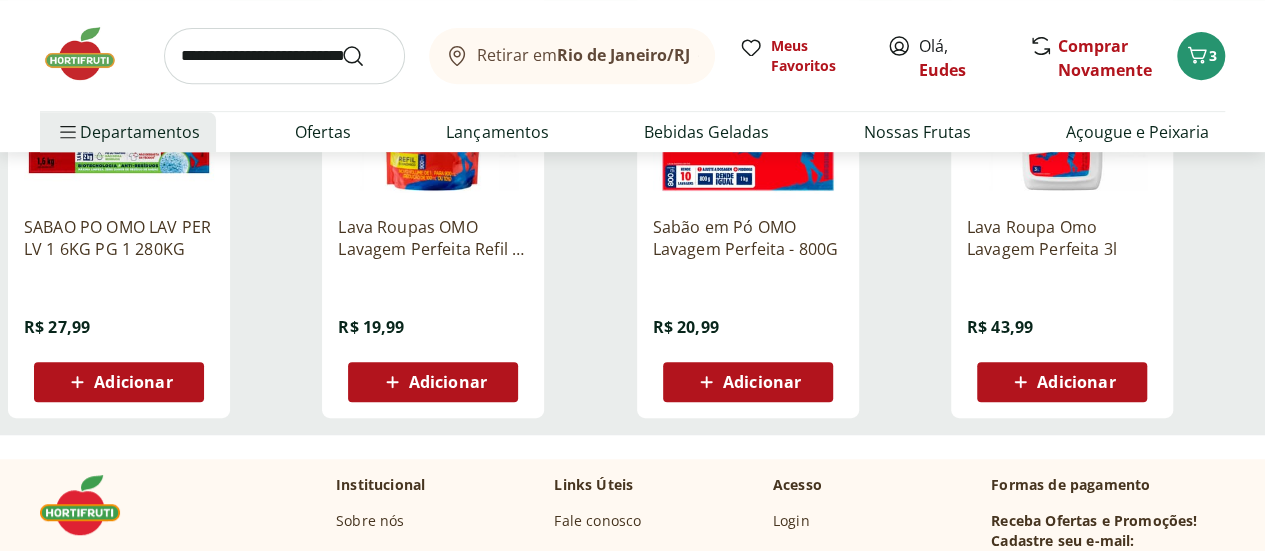 click on "Adicionar" at bounding box center [1076, 382] 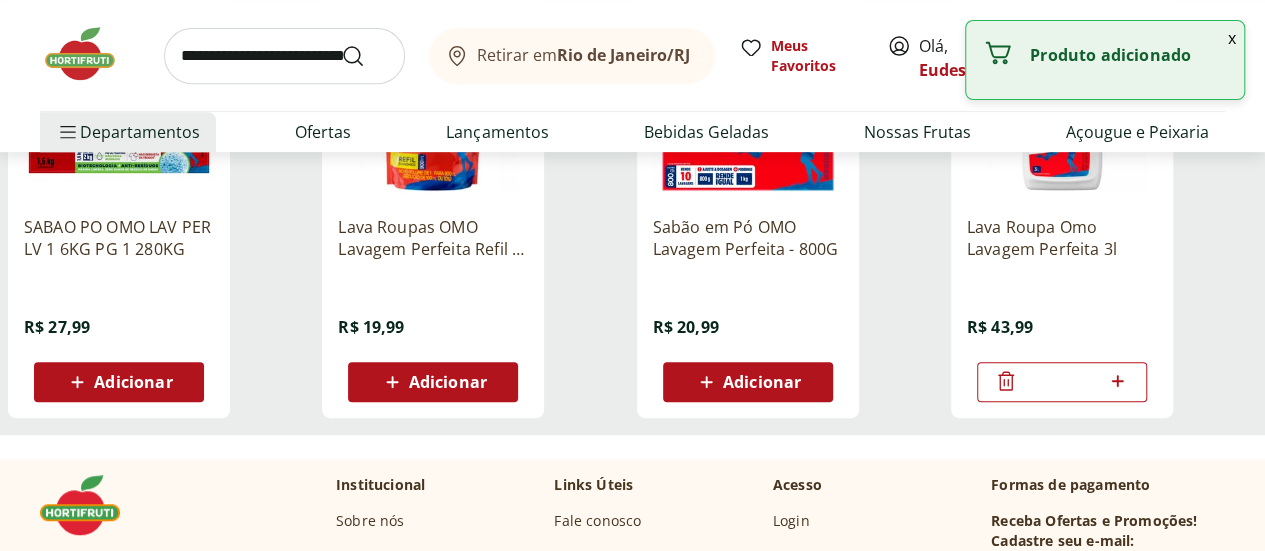 scroll, scrollTop: 0, scrollLeft: 0, axis: both 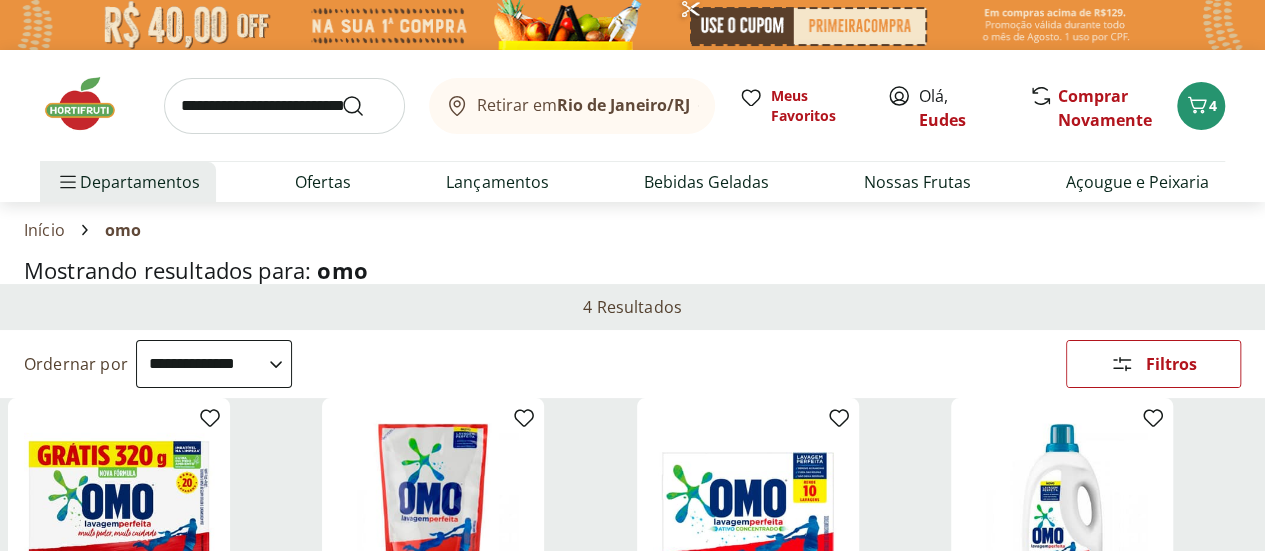 click at bounding box center (284, 106) 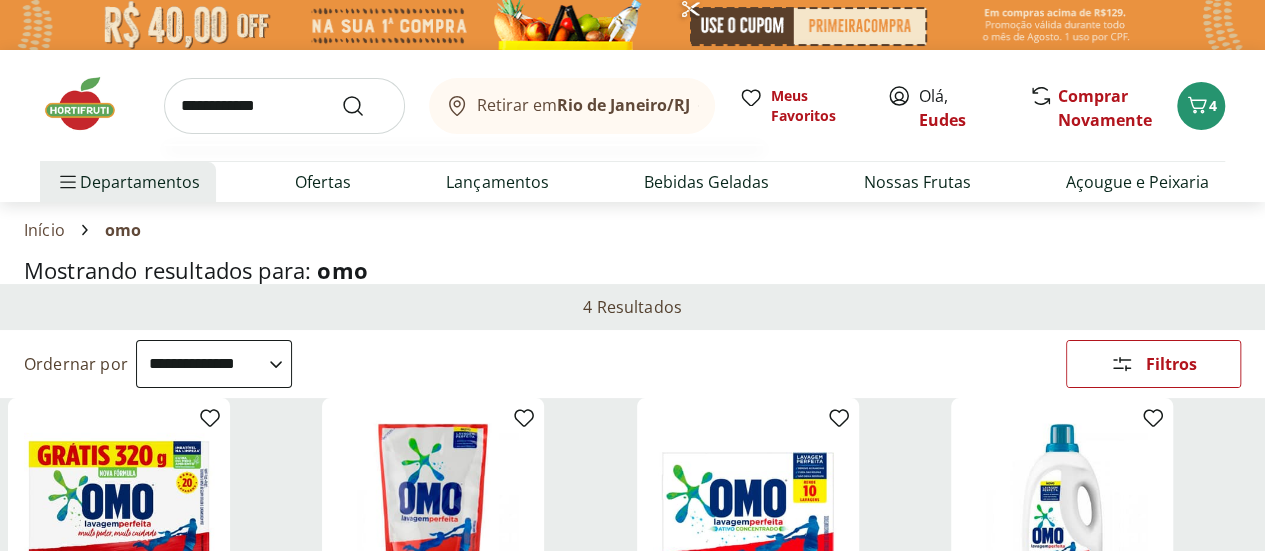 type on "**********" 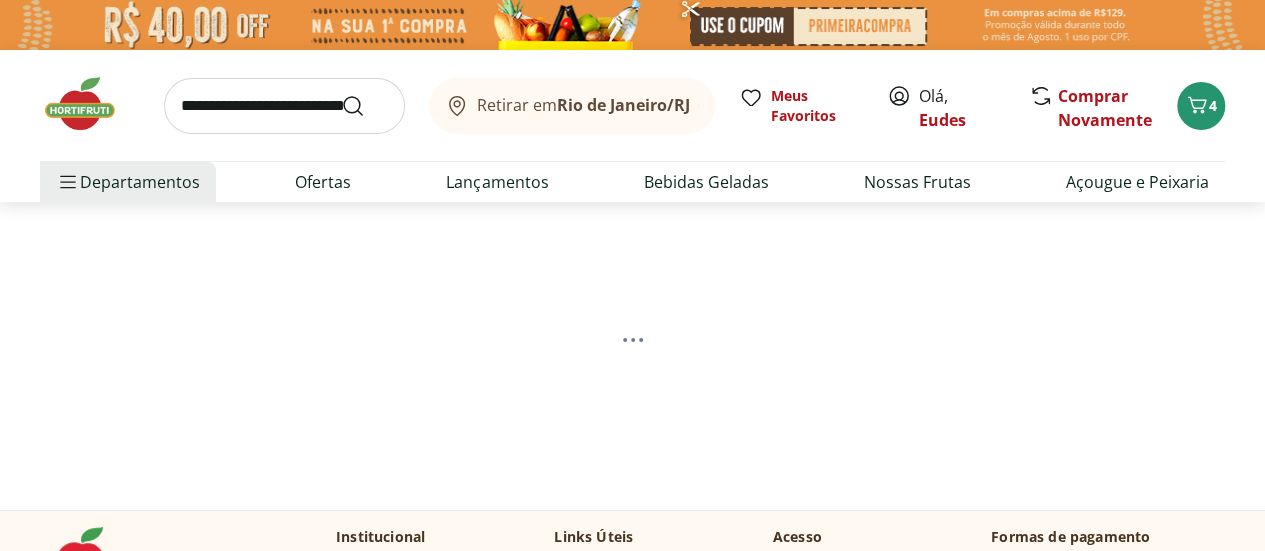 select on "**********" 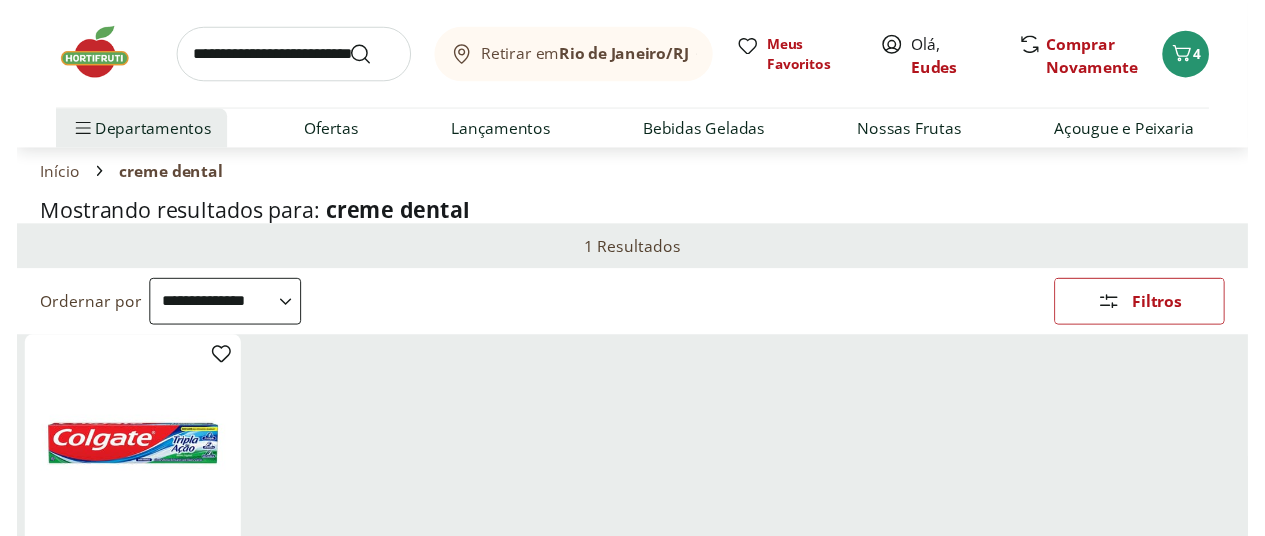 scroll, scrollTop: 0, scrollLeft: 0, axis: both 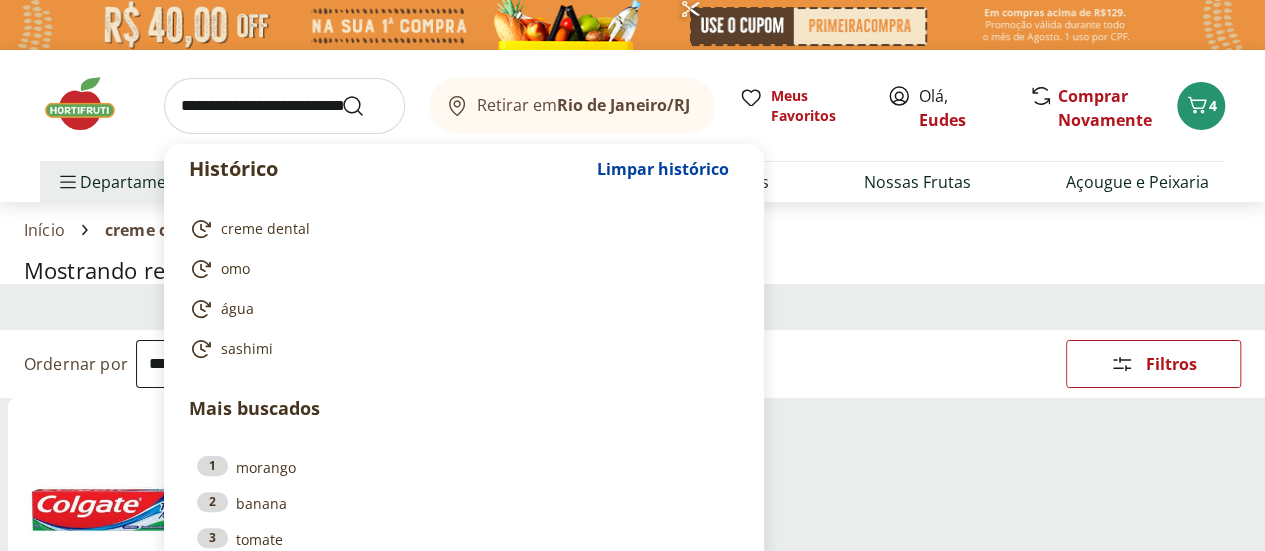 click at bounding box center [284, 106] 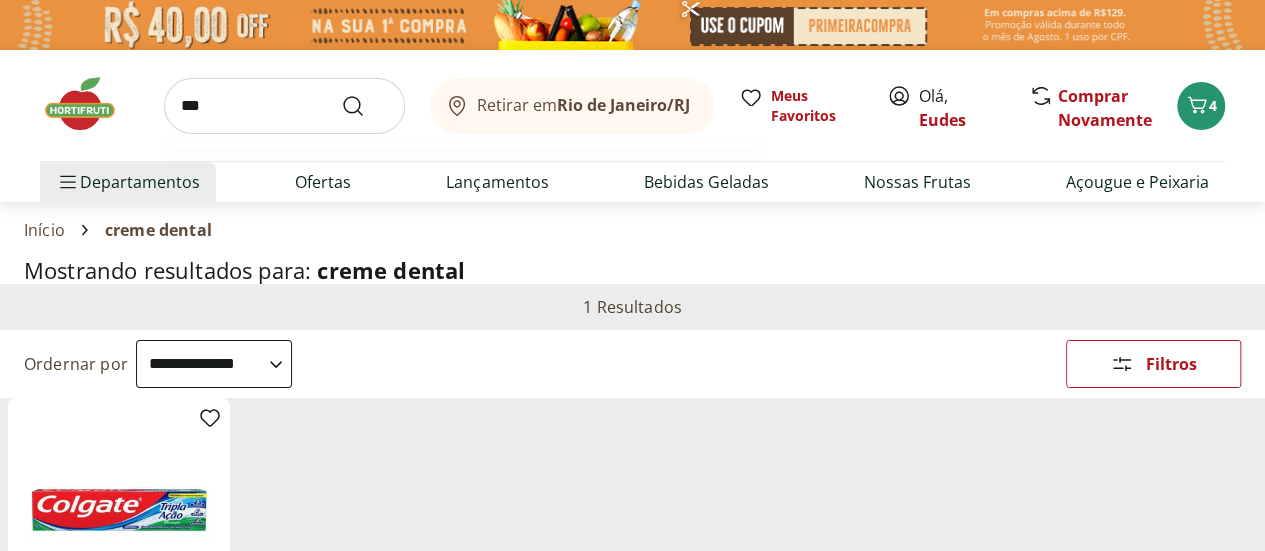 type on "***" 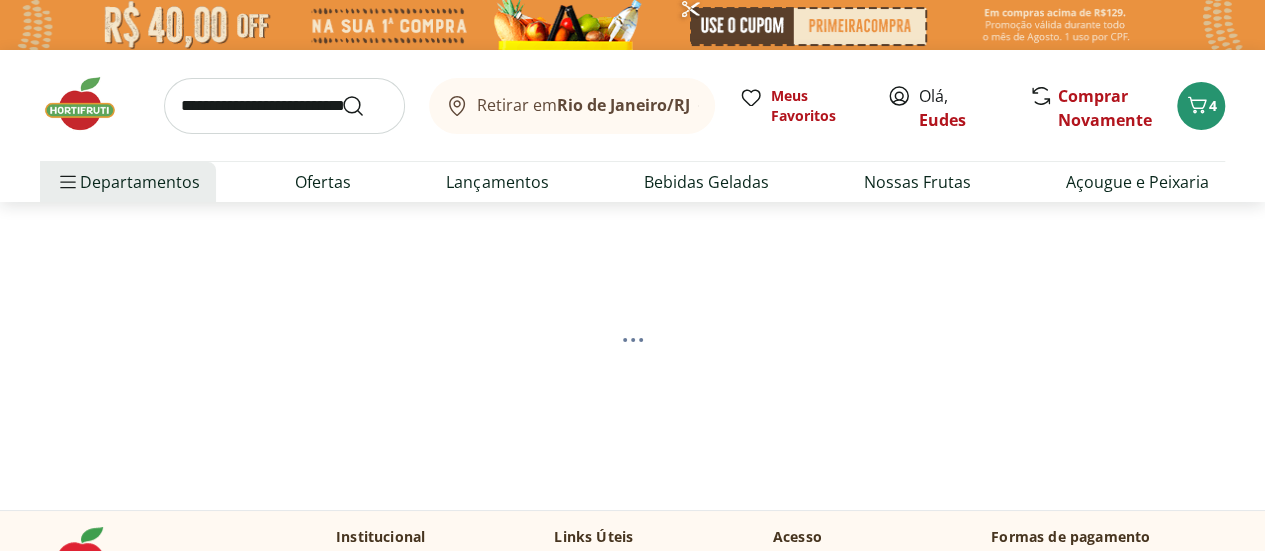 select on "**********" 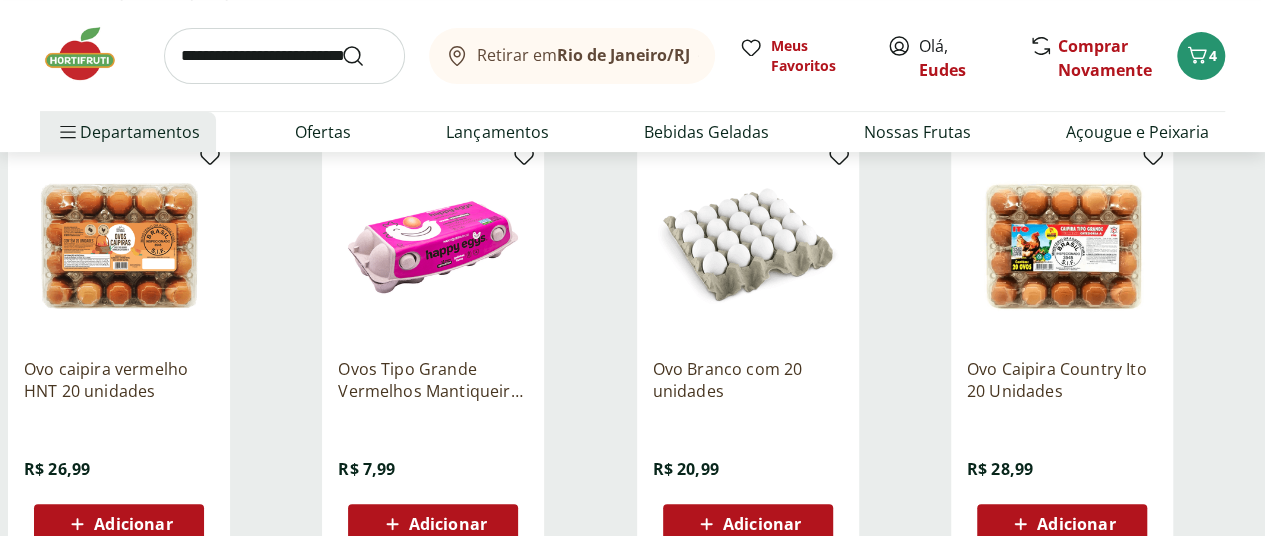 scroll, scrollTop: 283, scrollLeft: 0, axis: vertical 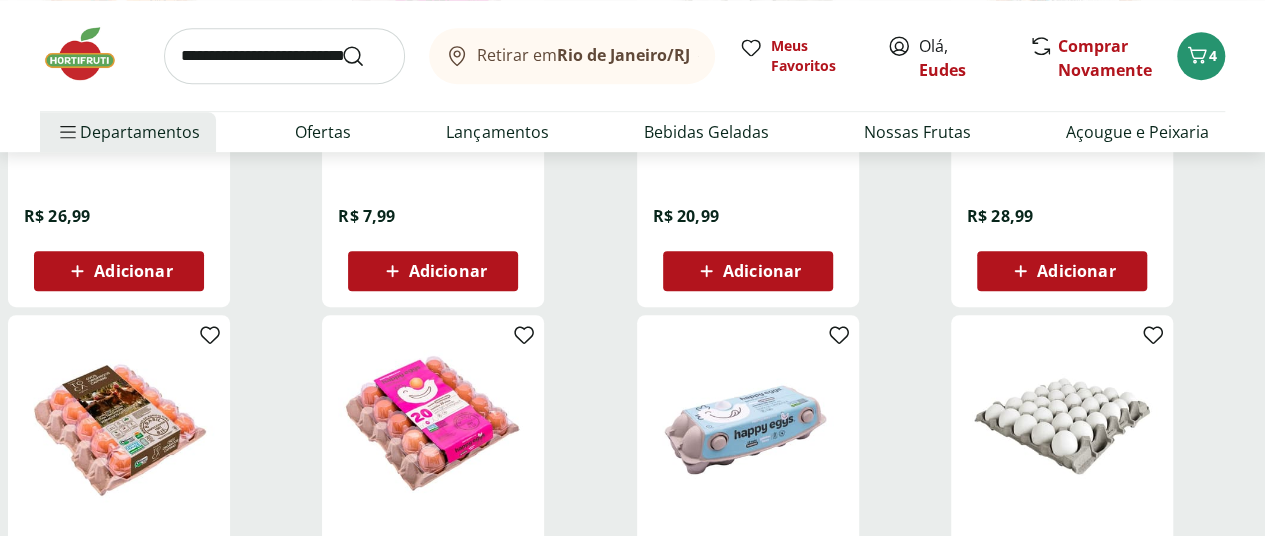 click on "Adicionar" at bounding box center [433, 271] 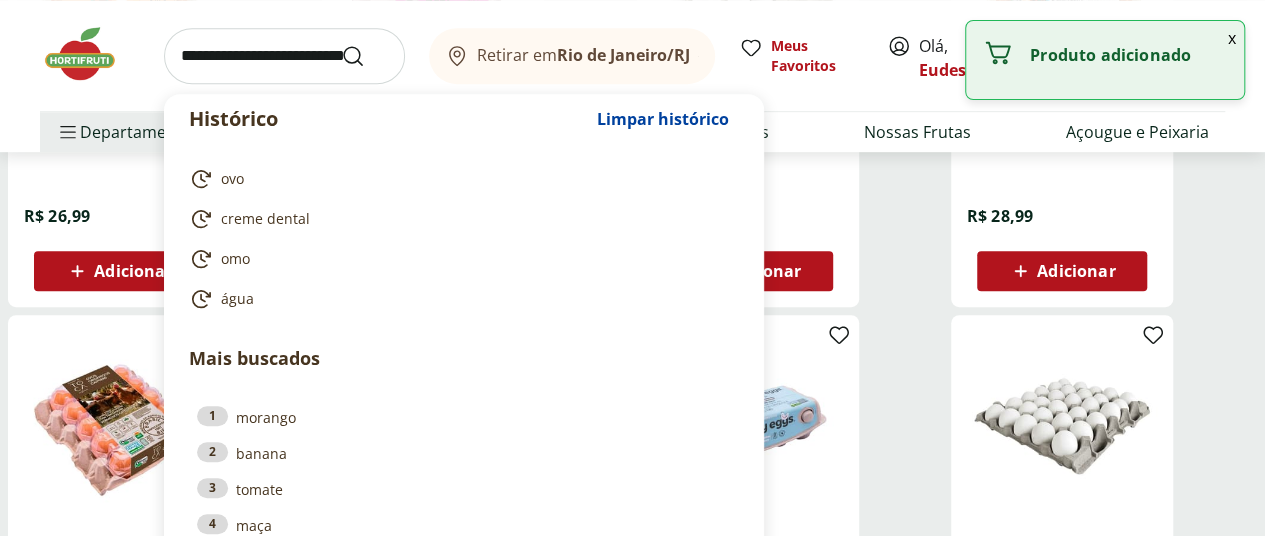 click at bounding box center (284, 56) 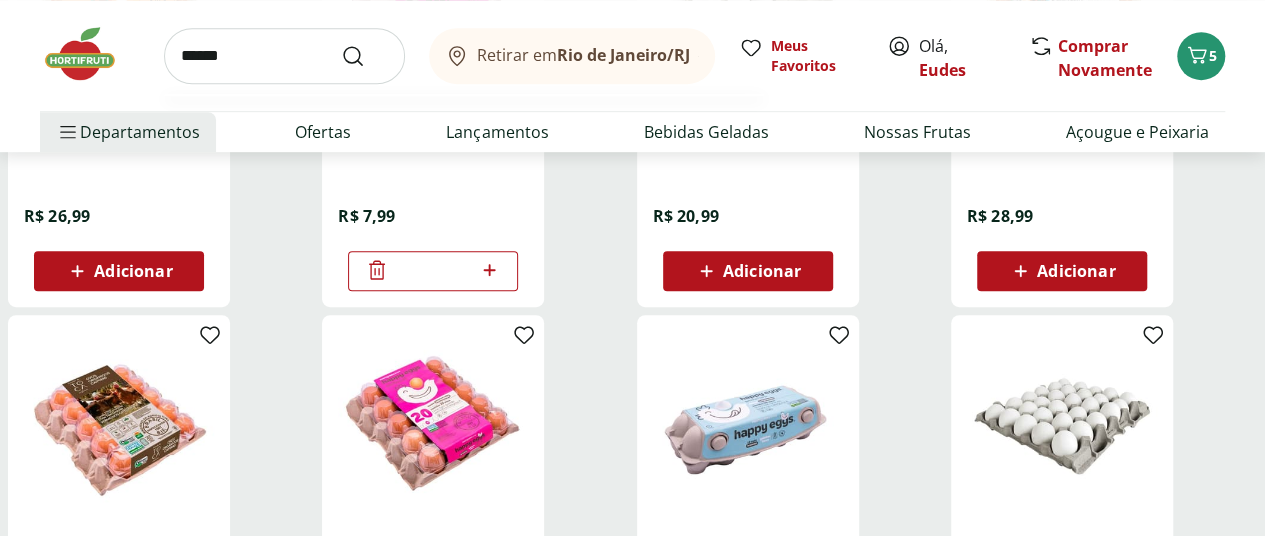 type on "******" 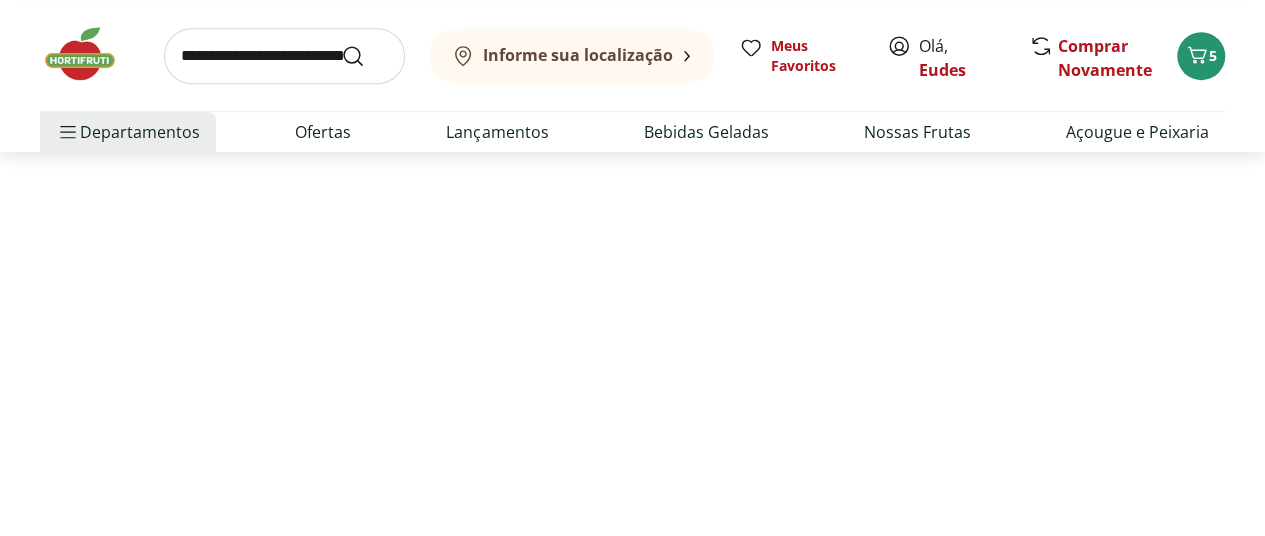 scroll, scrollTop: 0, scrollLeft: 0, axis: both 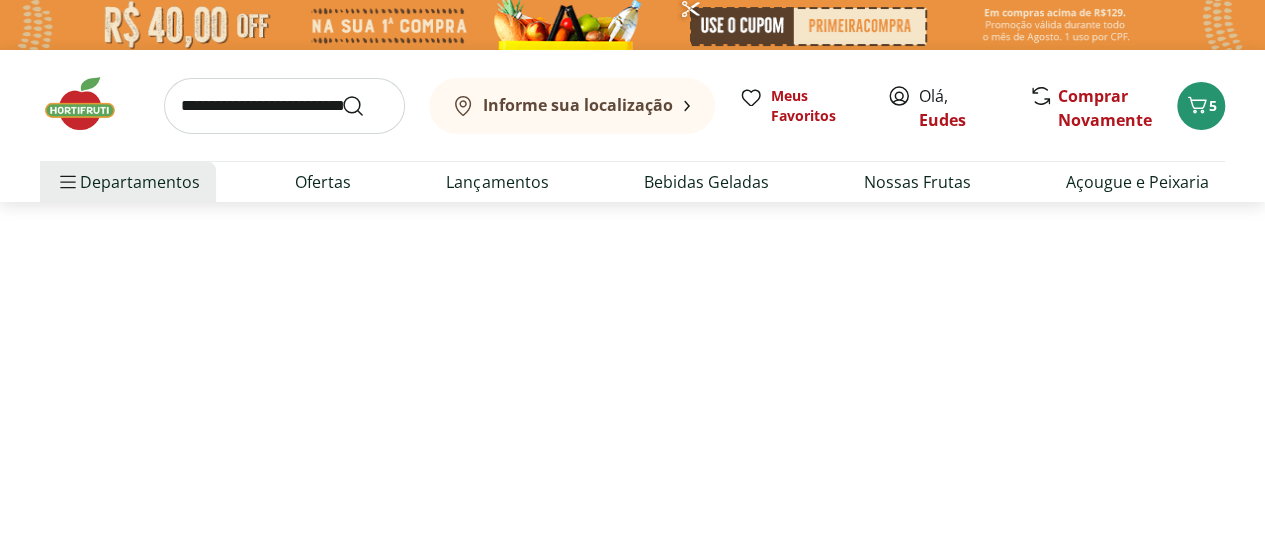 select on "**********" 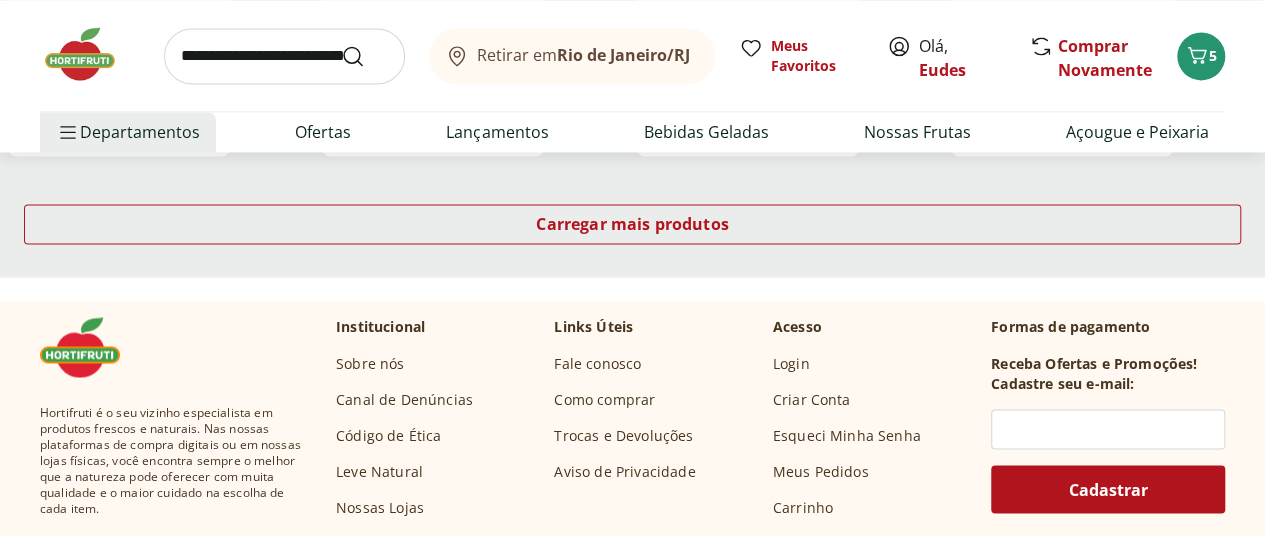 scroll, scrollTop: 1516, scrollLeft: 0, axis: vertical 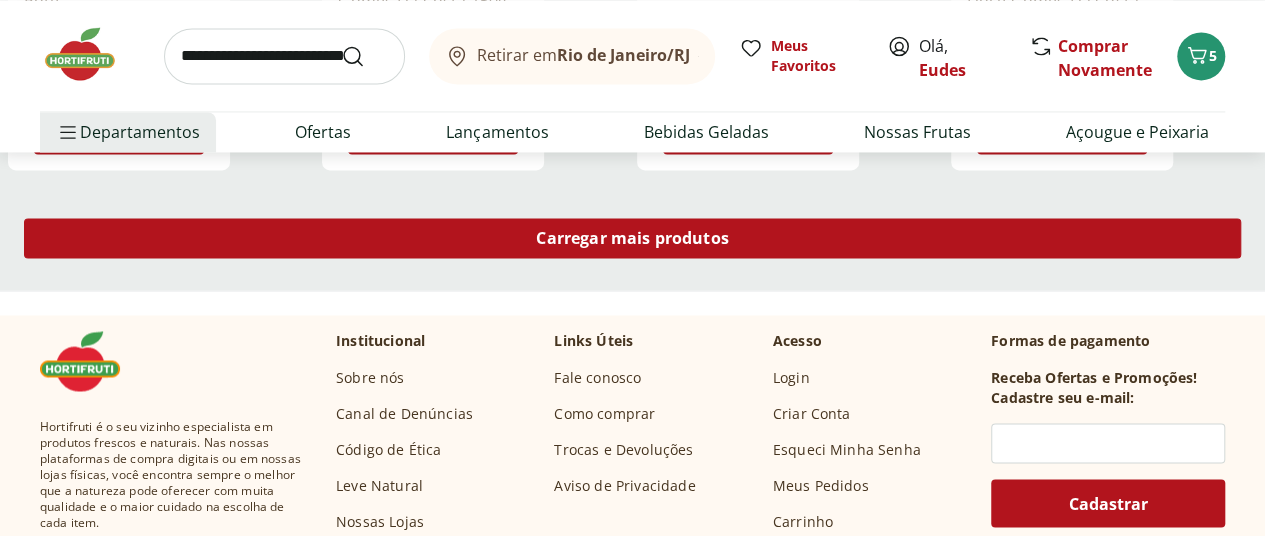 click on "Carregar mais produtos" at bounding box center (632, 238) 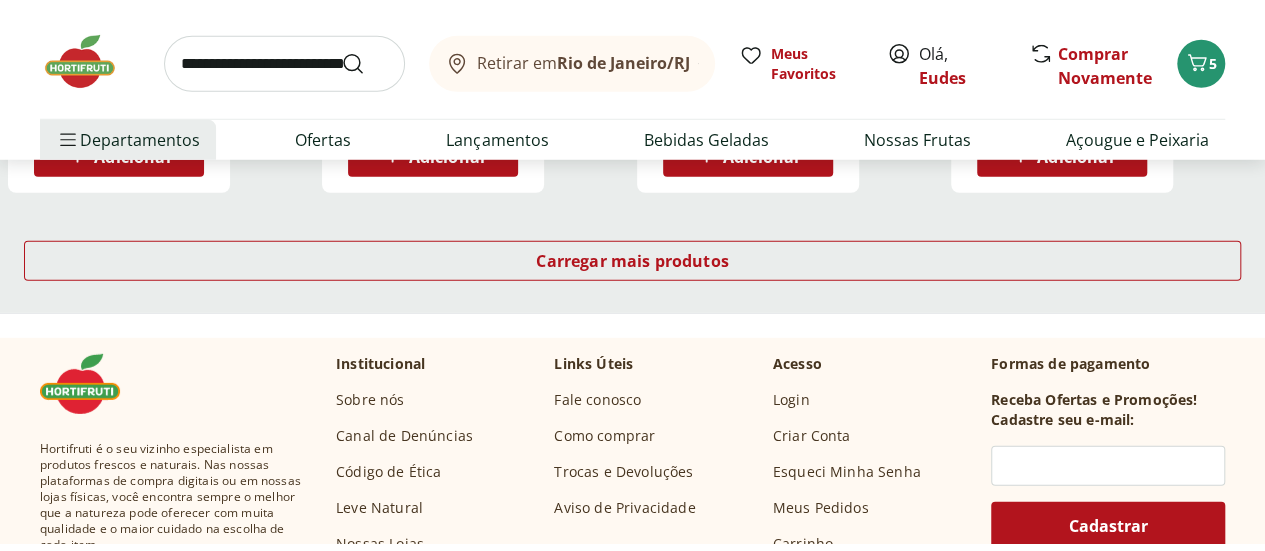 scroll, scrollTop: 2818, scrollLeft: 0, axis: vertical 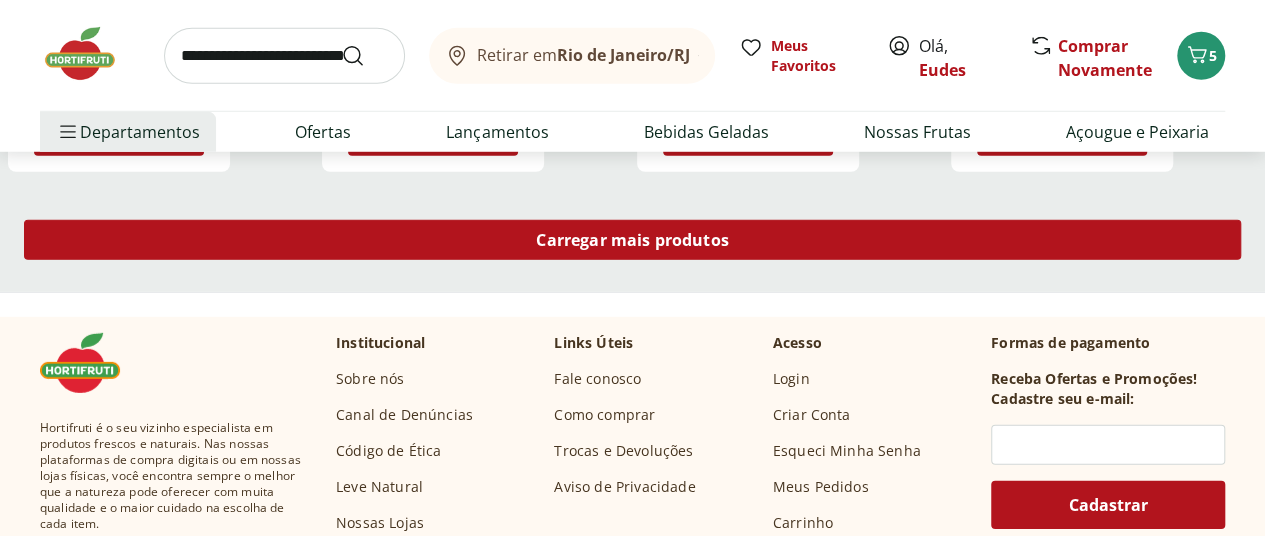 click on "Carregar mais produtos" at bounding box center [632, 240] 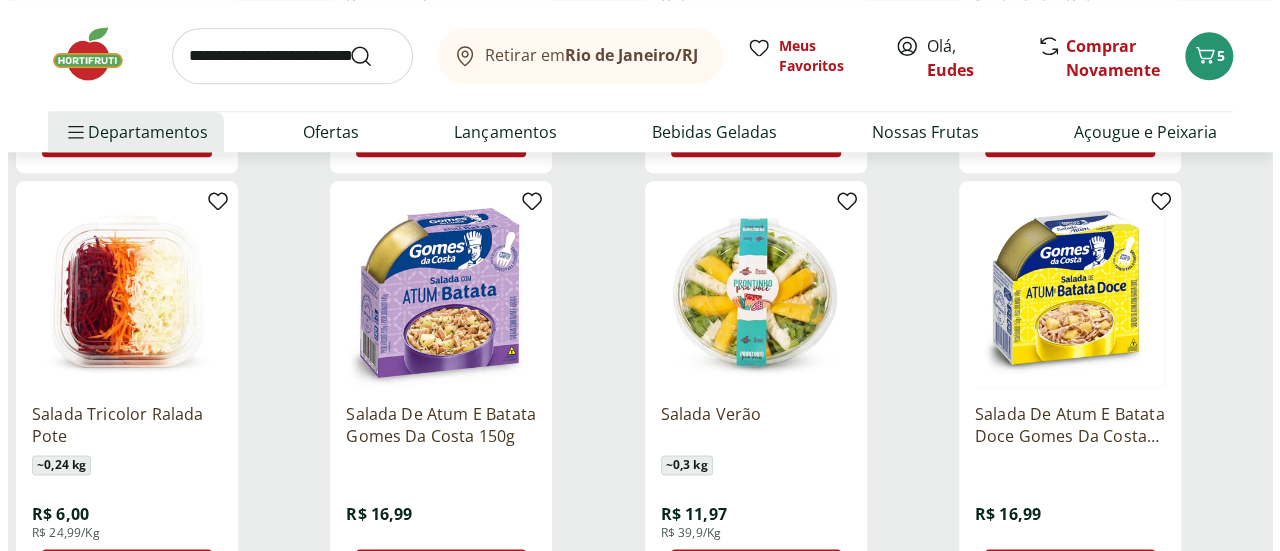 scroll, scrollTop: 0, scrollLeft: 0, axis: both 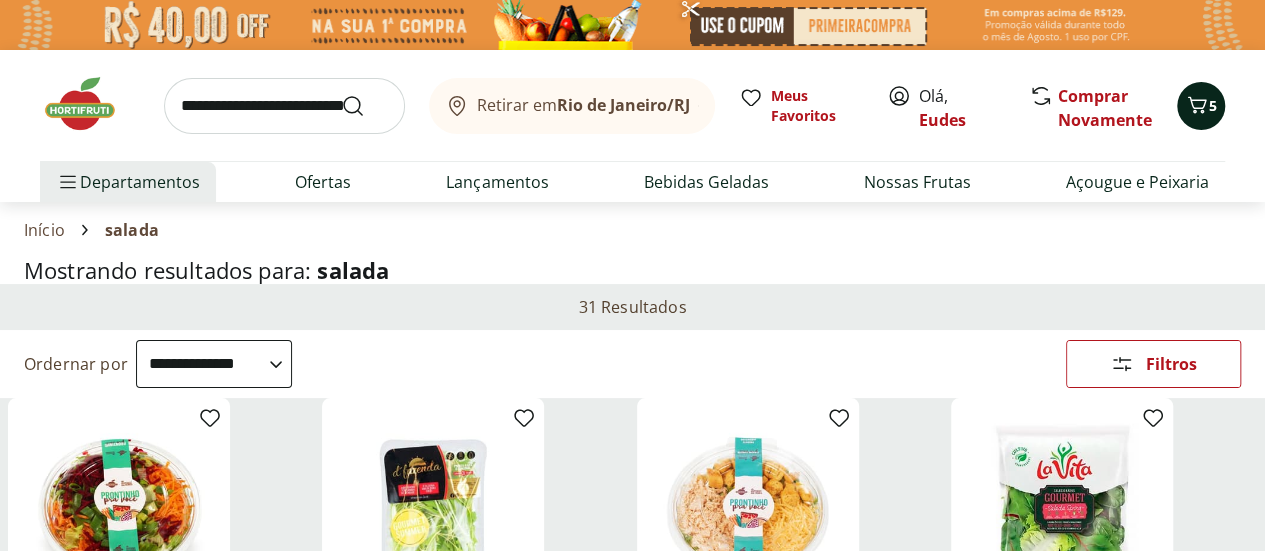 click 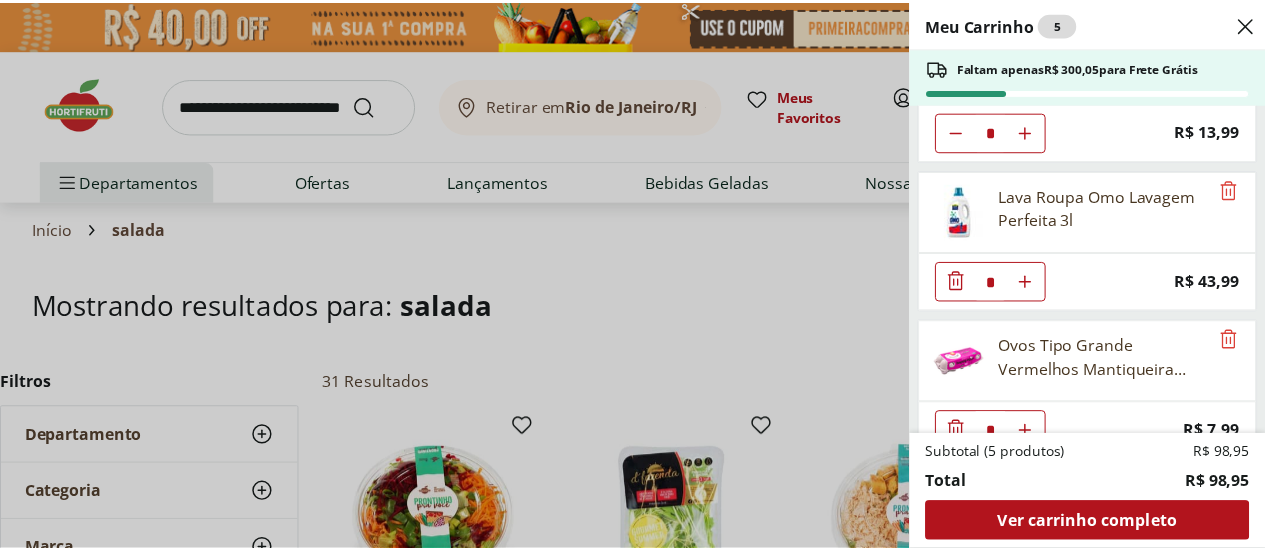 scroll, scrollTop: 268, scrollLeft: 0, axis: vertical 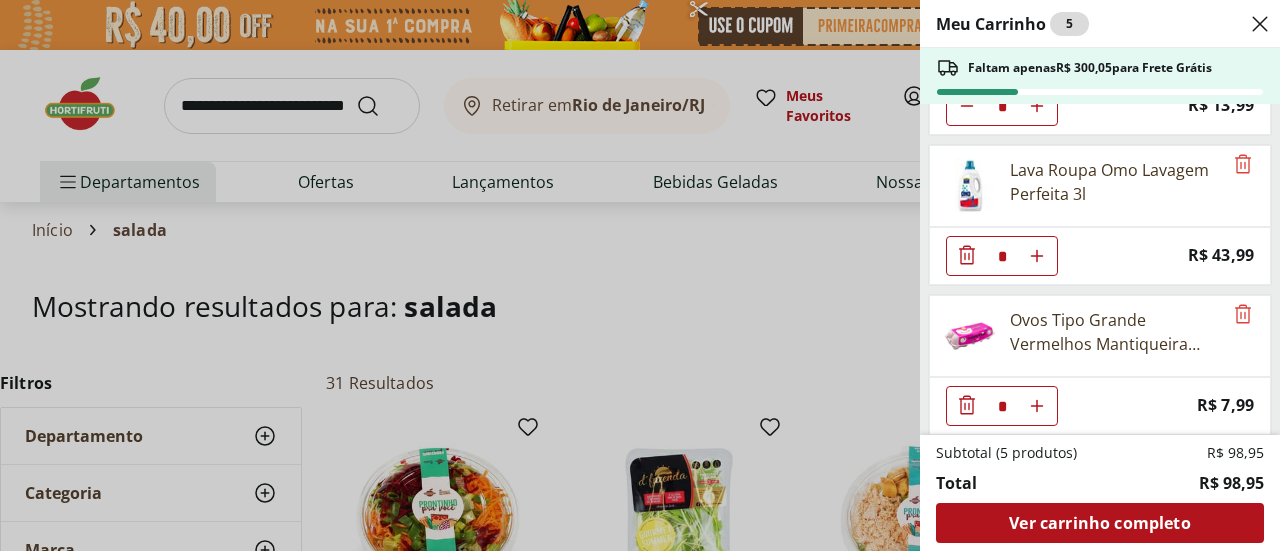 click on "Meu Carrinho 5 Faltam apenas  R$ 300,05  para Frete Grátis Bebida Vegetal de Coco Leatt 1L * Price: R$ 18,99 Água Mineral Minalba Sem Gás 5L Unidade * Price: R$ 13,99 Lava Roupa Omo Lavagem Perfeita 3l * Price: R$ 43,99 Ovos Tipo Grande Vermelhos Mantiqueira Happy Eggs 10 Unidades * Price: R$ 7,99 Subtotal (5 produtos) R$ 98,95 Total R$ 98,95 Ver carrinho completo" at bounding box center (640, 275) 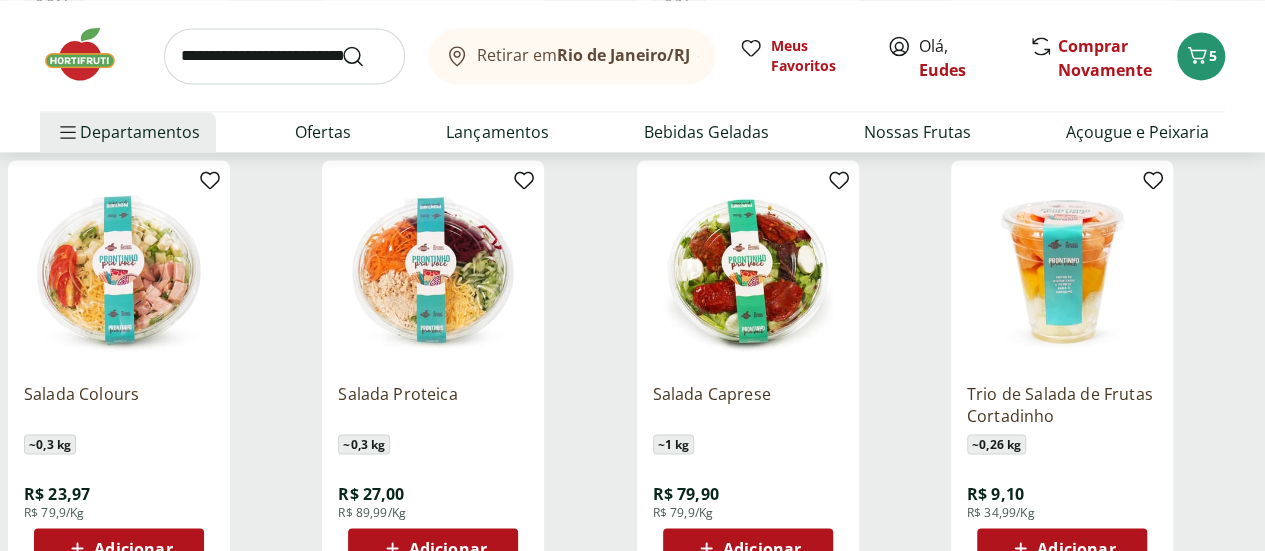 scroll, scrollTop: 1564, scrollLeft: 0, axis: vertical 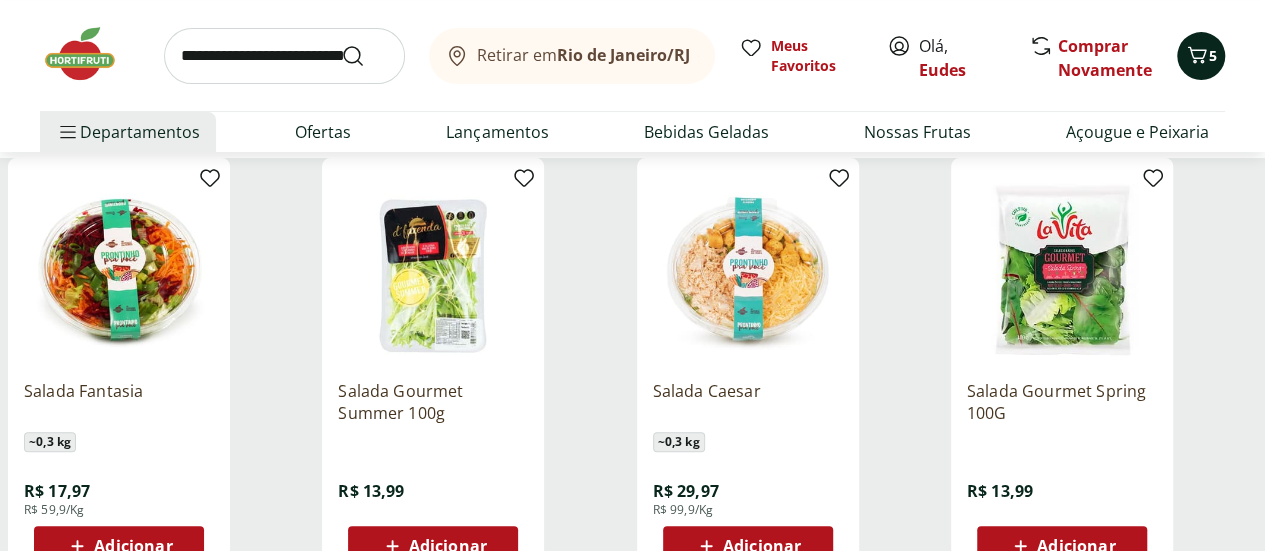 click on "5" at bounding box center [1213, 55] 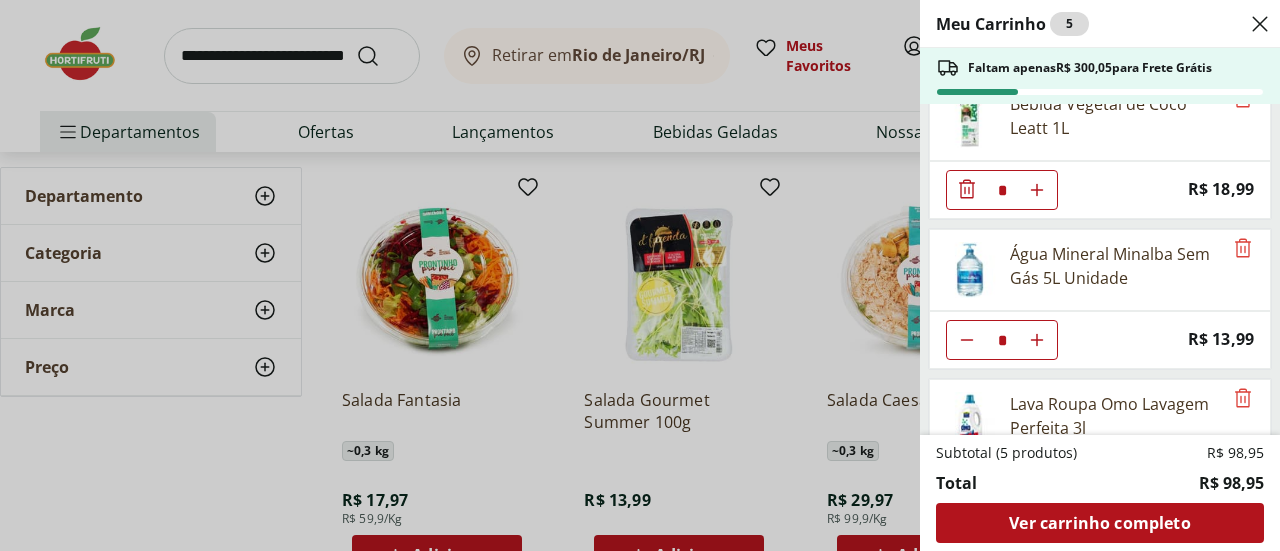 scroll, scrollTop: 0, scrollLeft: 0, axis: both 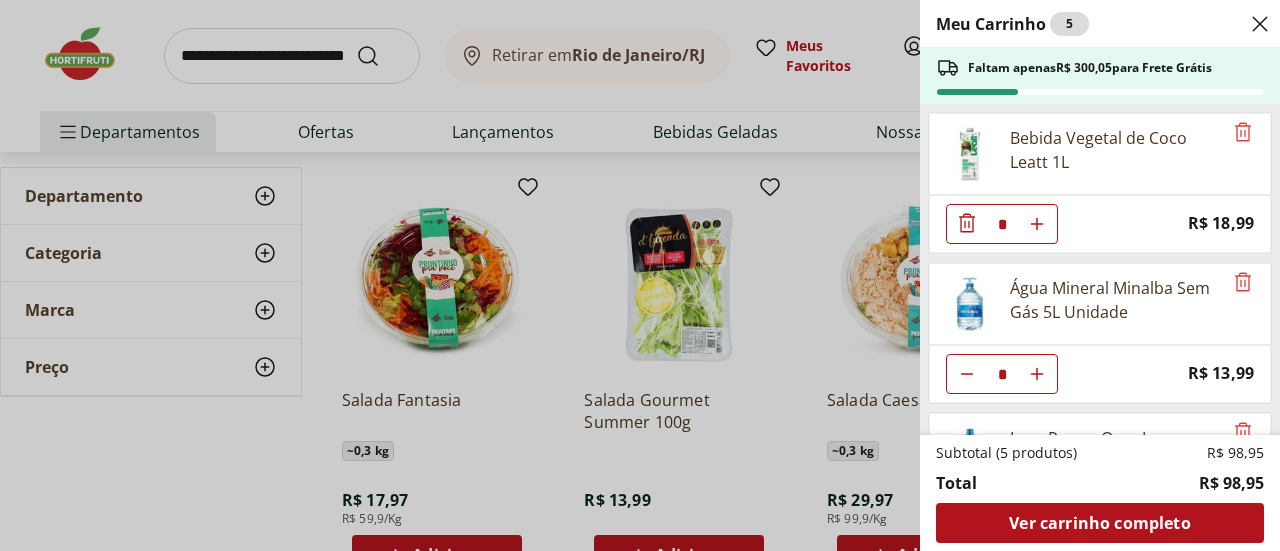 click 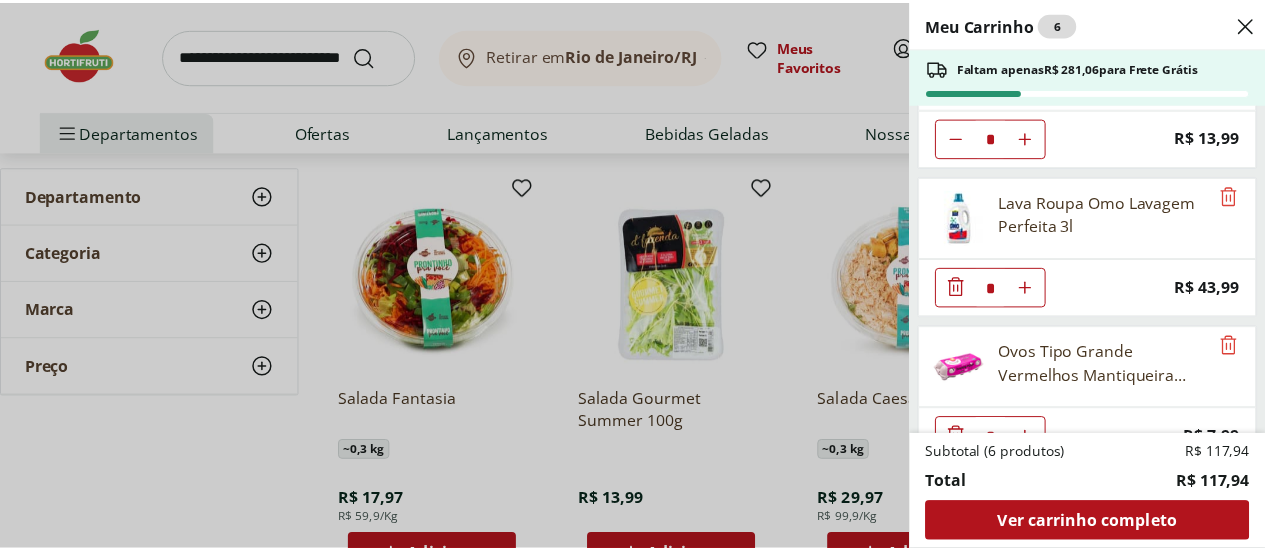 scroll, scrollTop: 268, scrollLeft: 0, axis: vertical 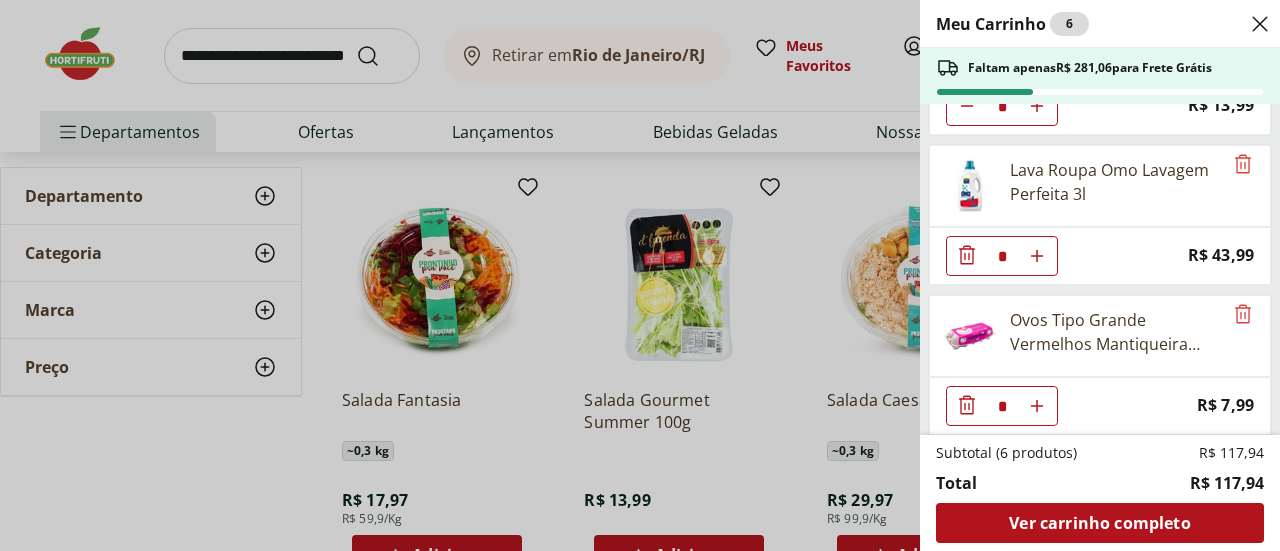 click 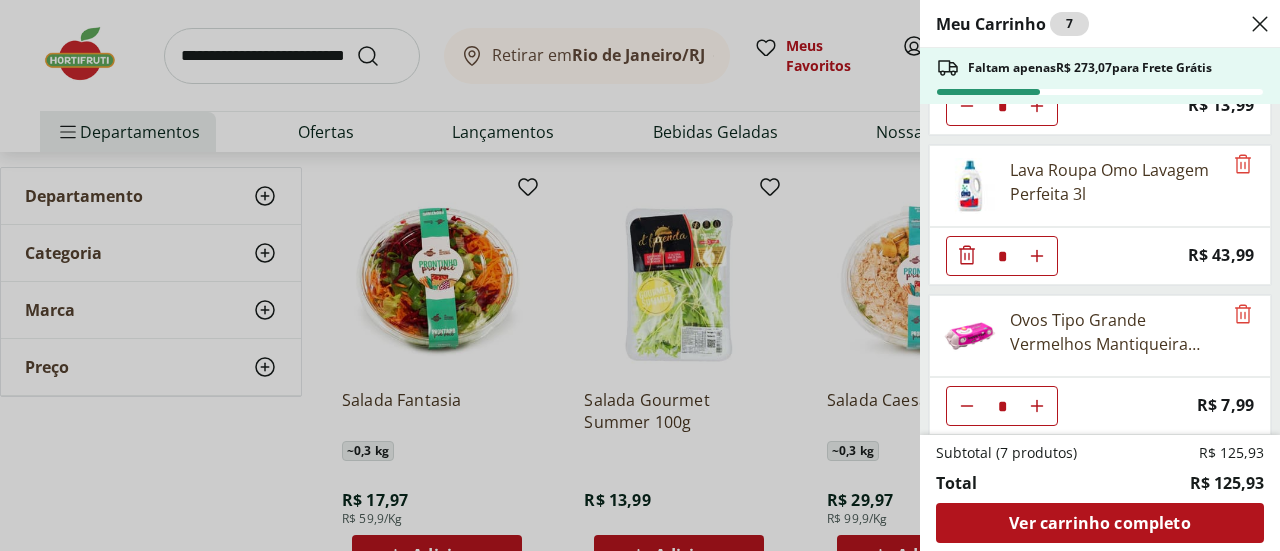 click 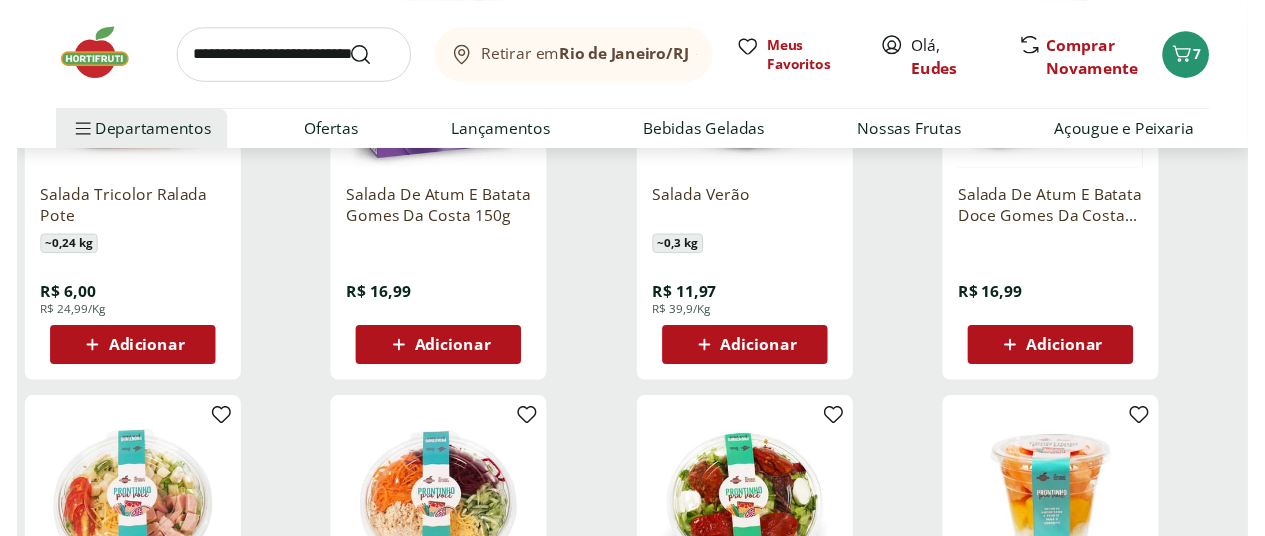 scroll, scrollTop: 0, scrollLeft: 0, axis: both 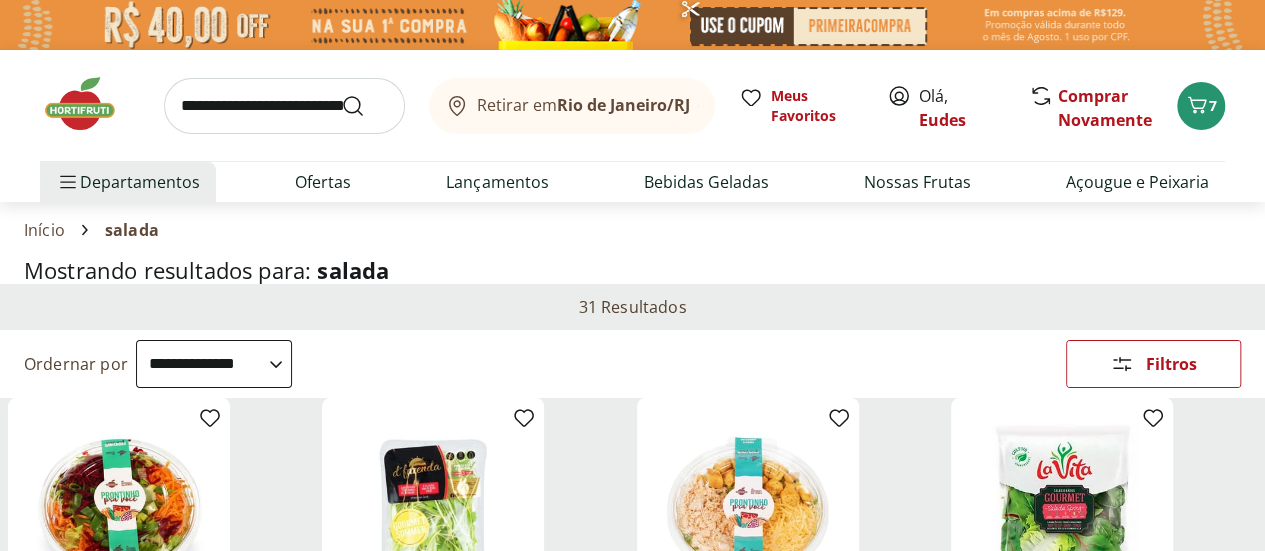 click at bounding box center [284, 106] 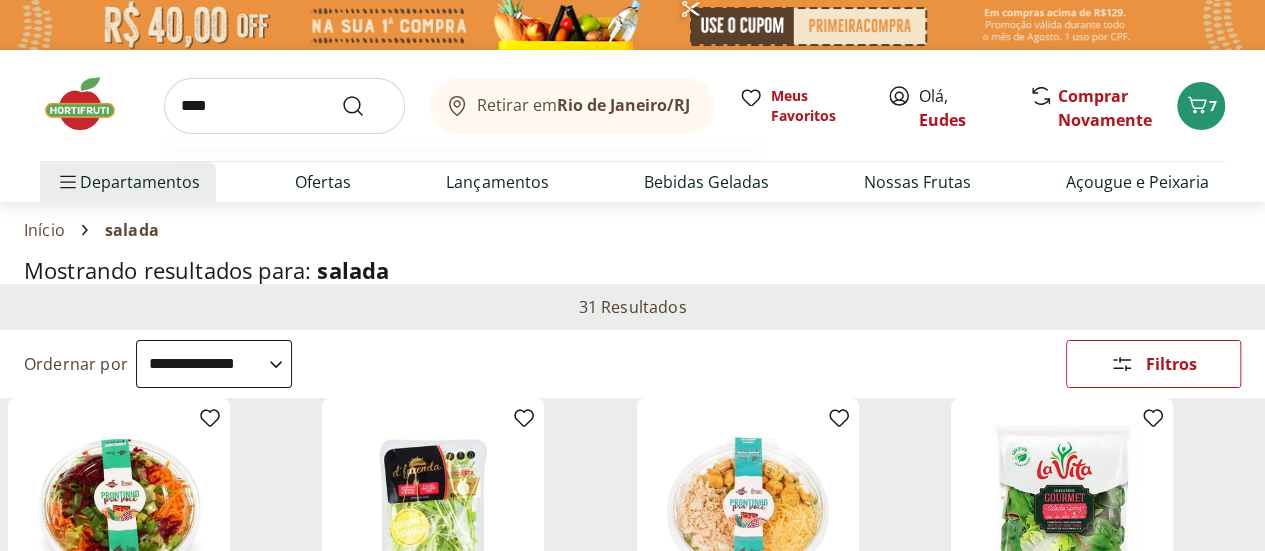 type on "****" 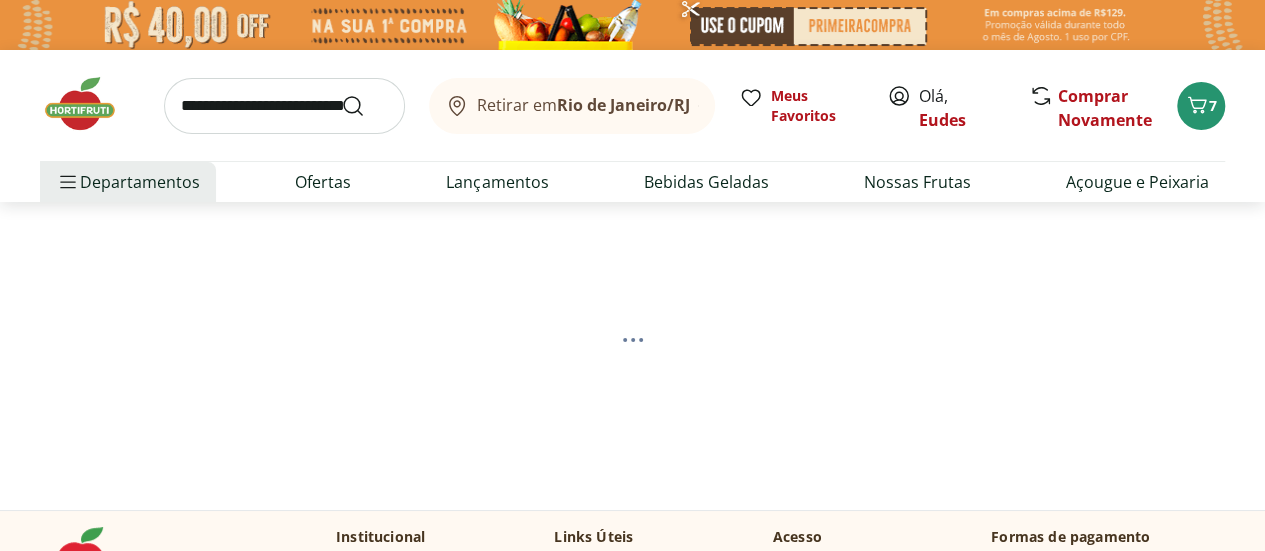 select on "**********" 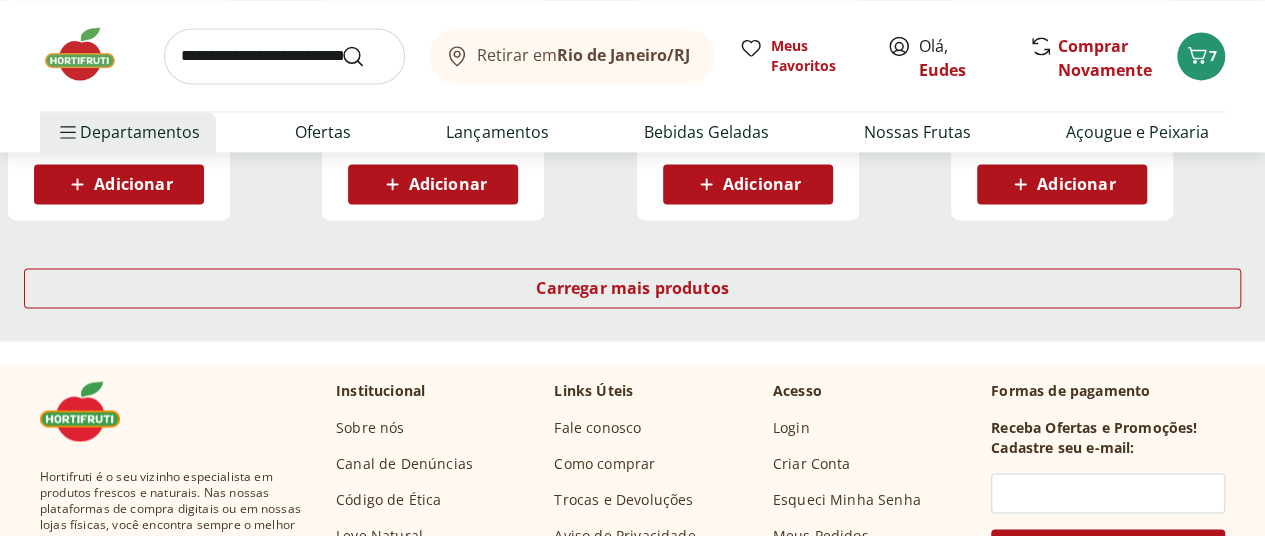 scroll, scrollTop: 0, scrollLeft: 0, axis: both 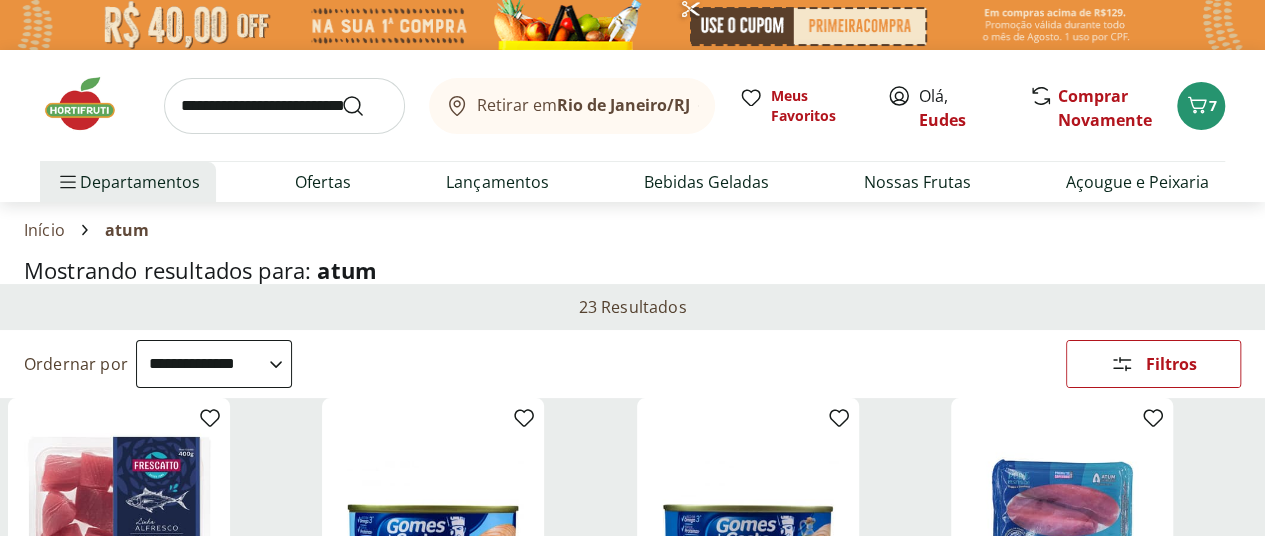 click at bounding box center [284, 106] 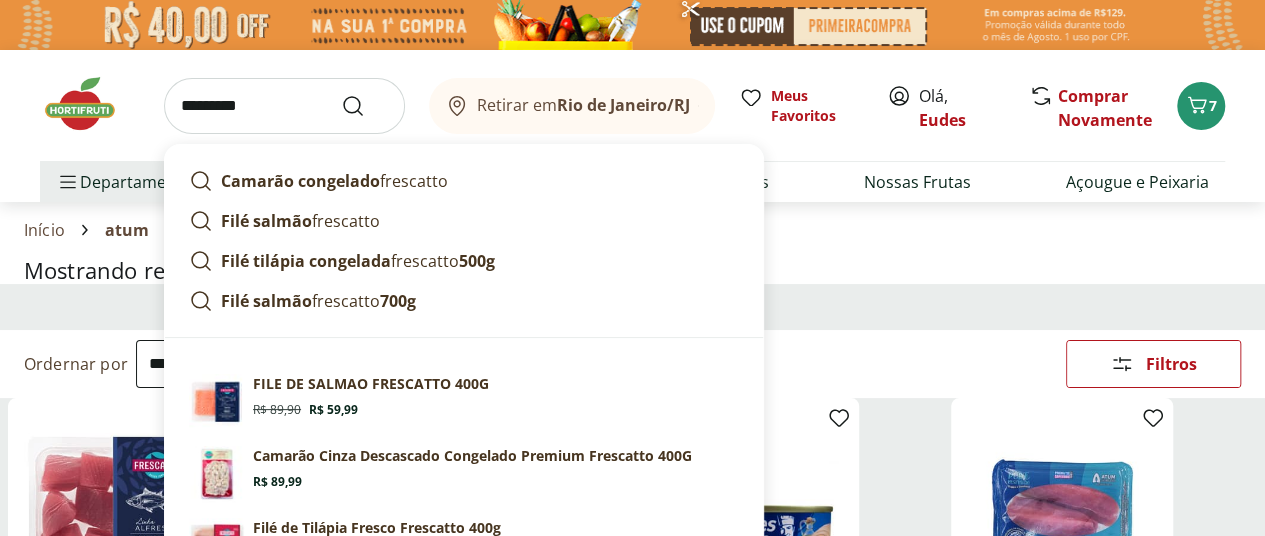type on "*********" 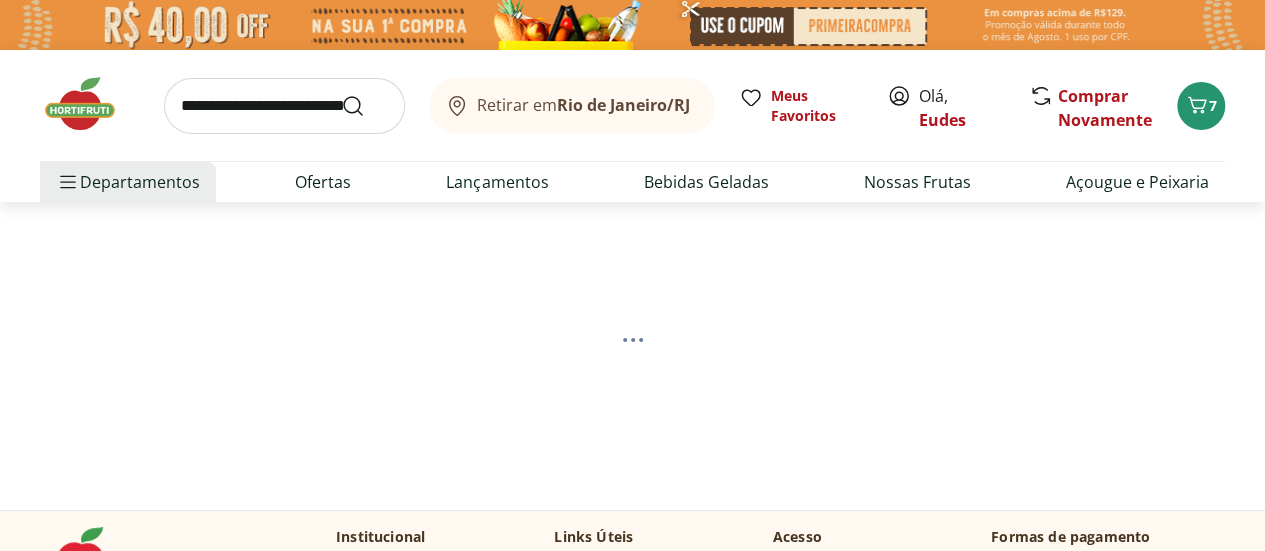 select on "**********" 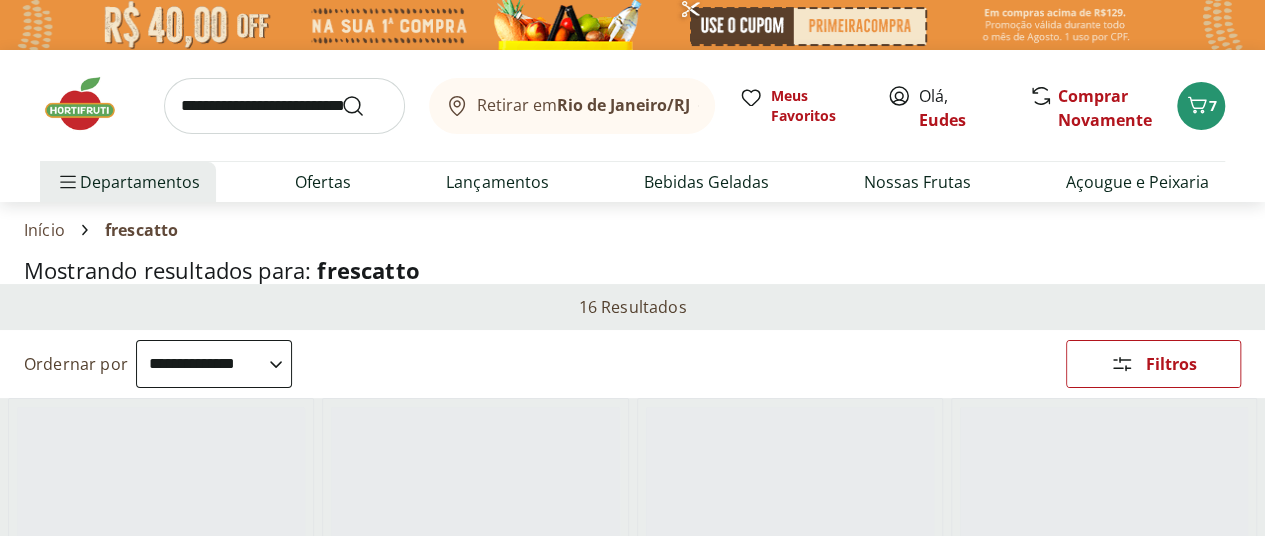 scroll, scrollTop: 276, scrollLeft: 0, axis: vertical 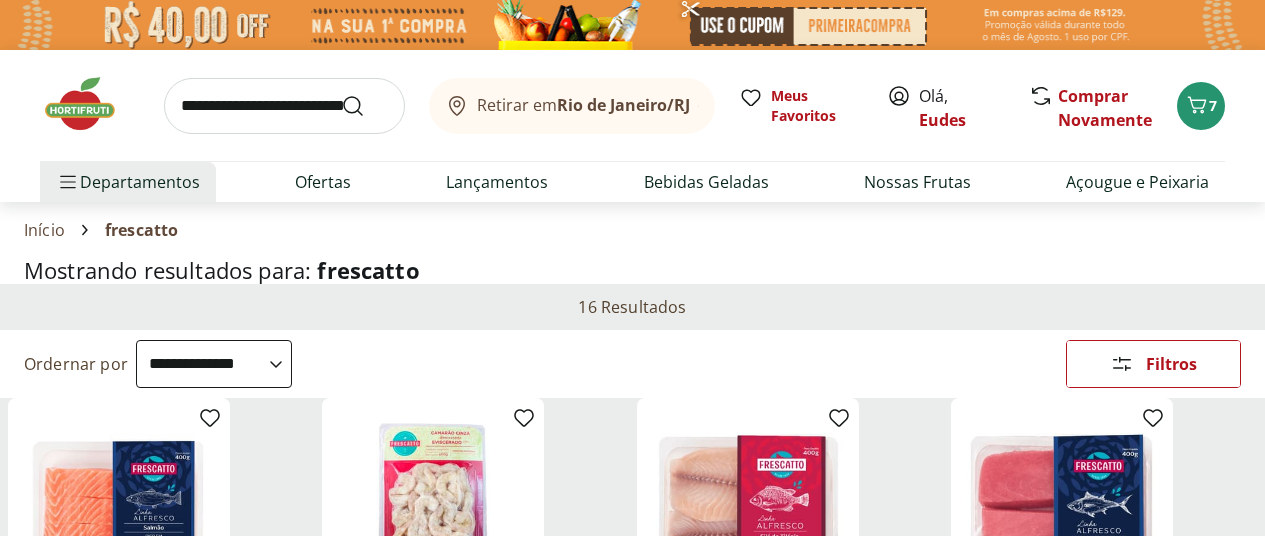 select on "**********" 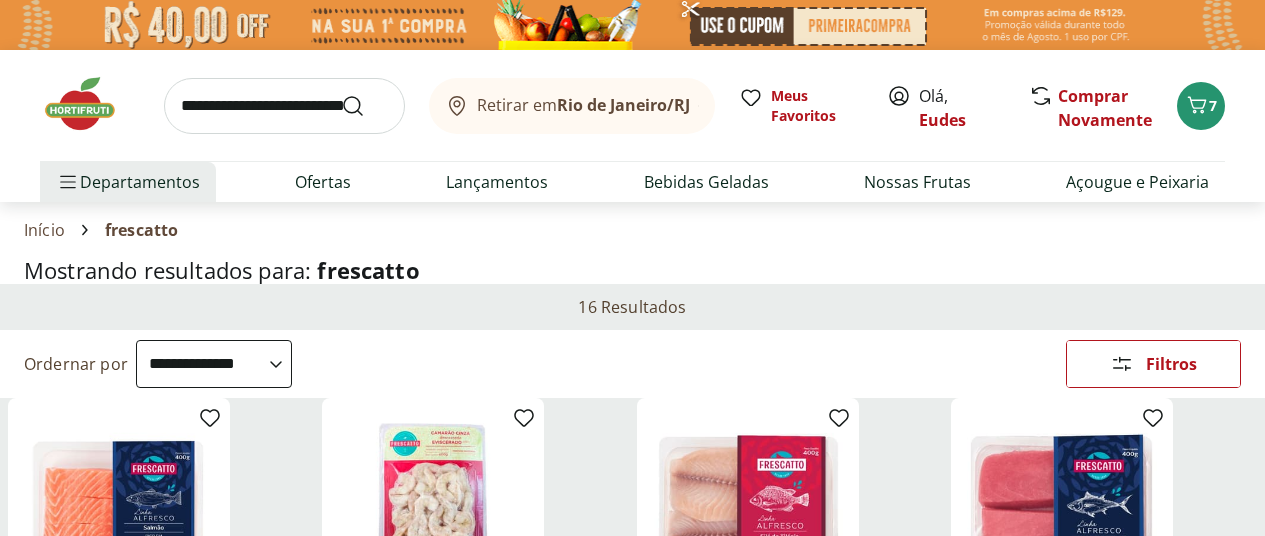scroll, scrollTop: 323, scrollLeft: 0, axis: vertical 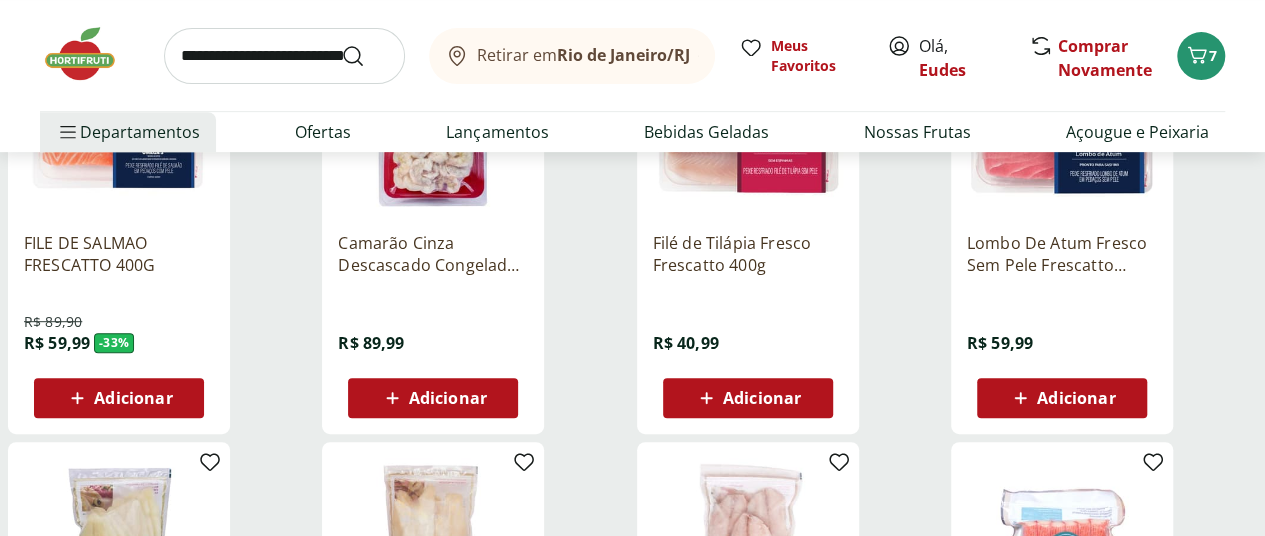 click on "Adicionar" at bounding box center (119, 398) 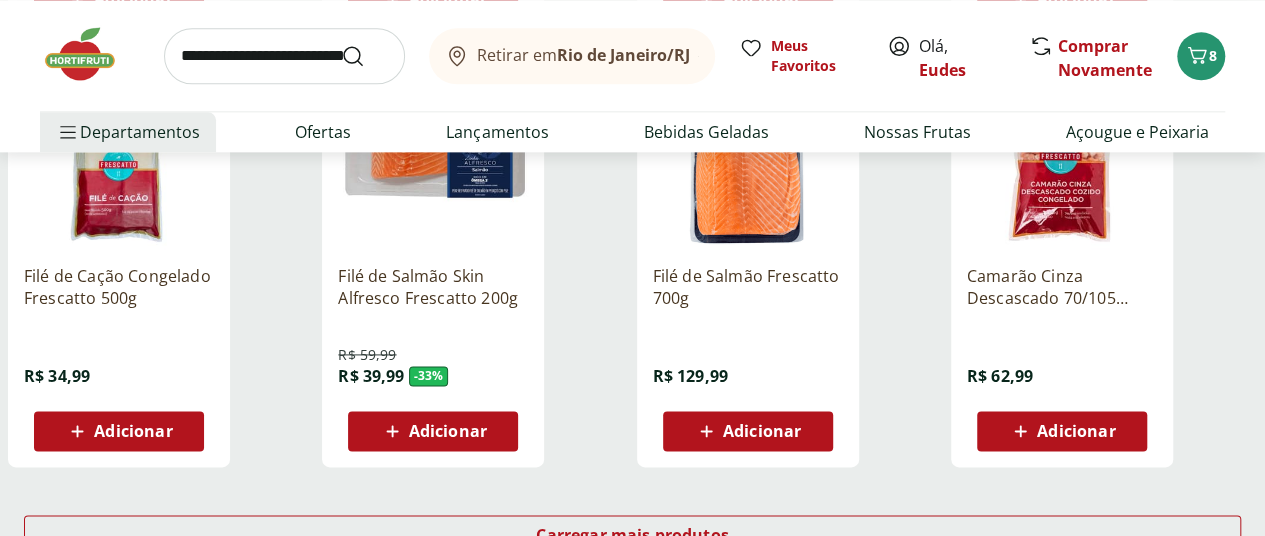 scroll, scrollTop: 1223, scrollLeft: 0, axis: vertical 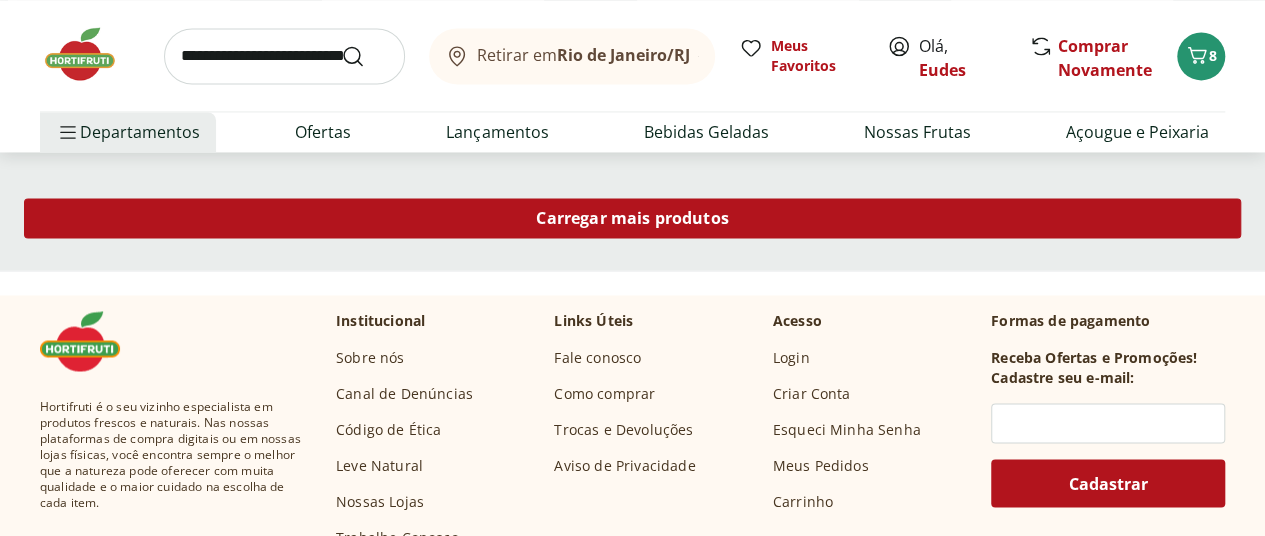 click on "Carregar mais produtos" at bounding box center (632, 218) 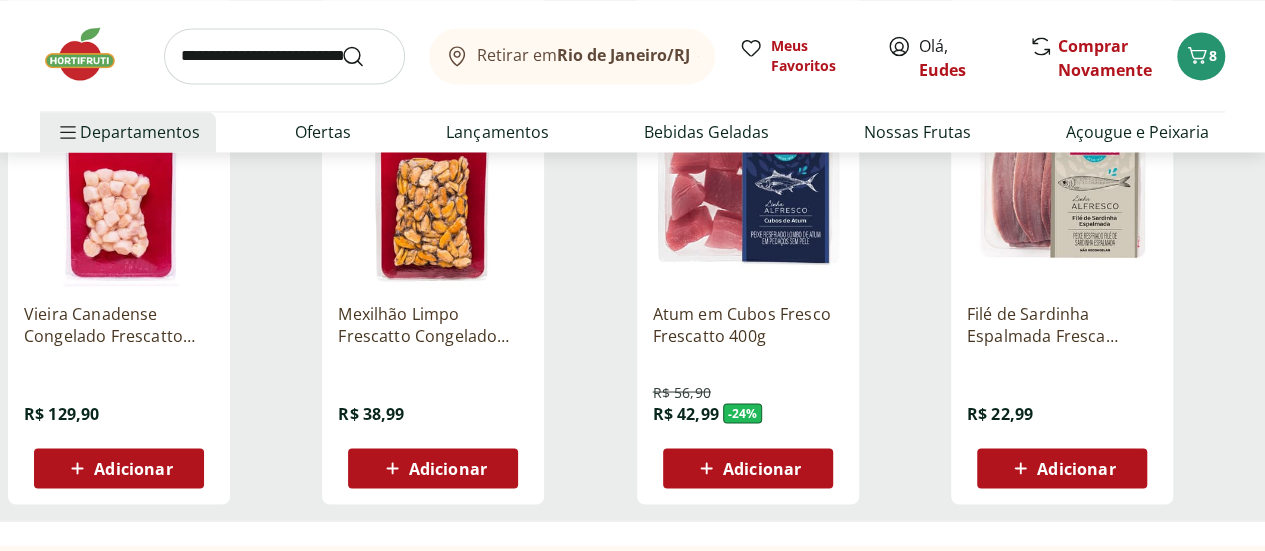 scroll, scrollTop: 1626, scrollLeft: 0, axis: vertical 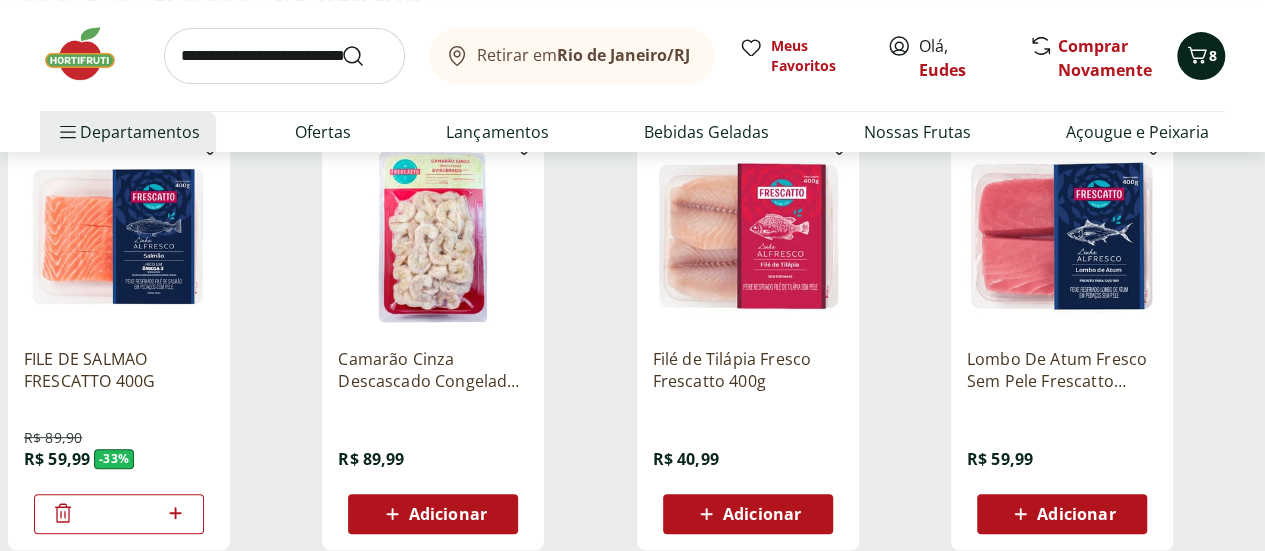 click 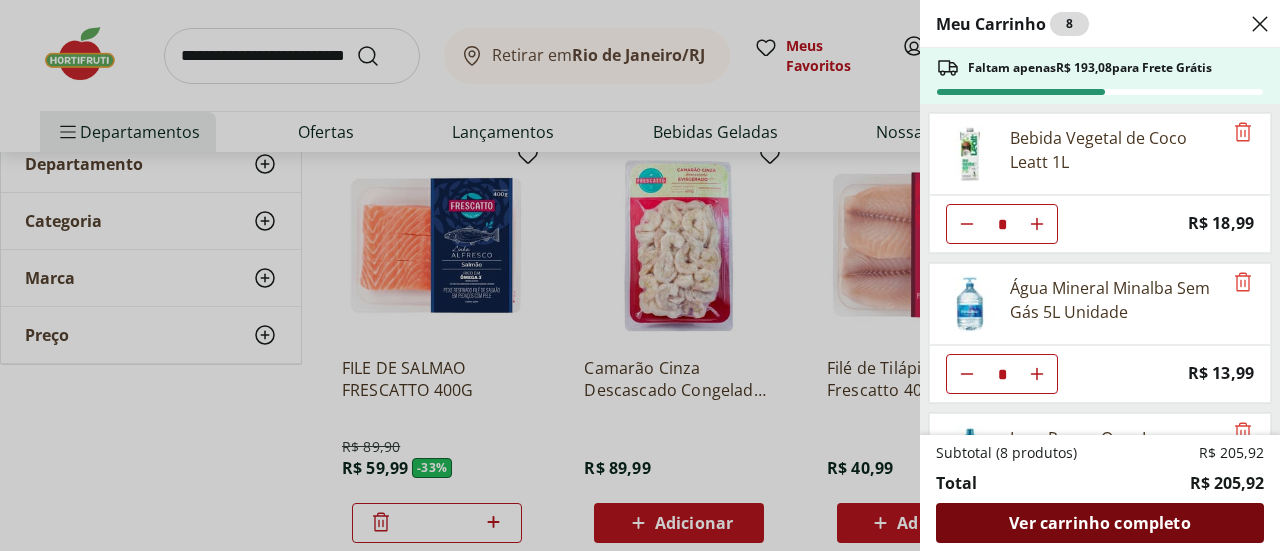 click on "Ver carrinho completo" at bounding box center (1099, 523) 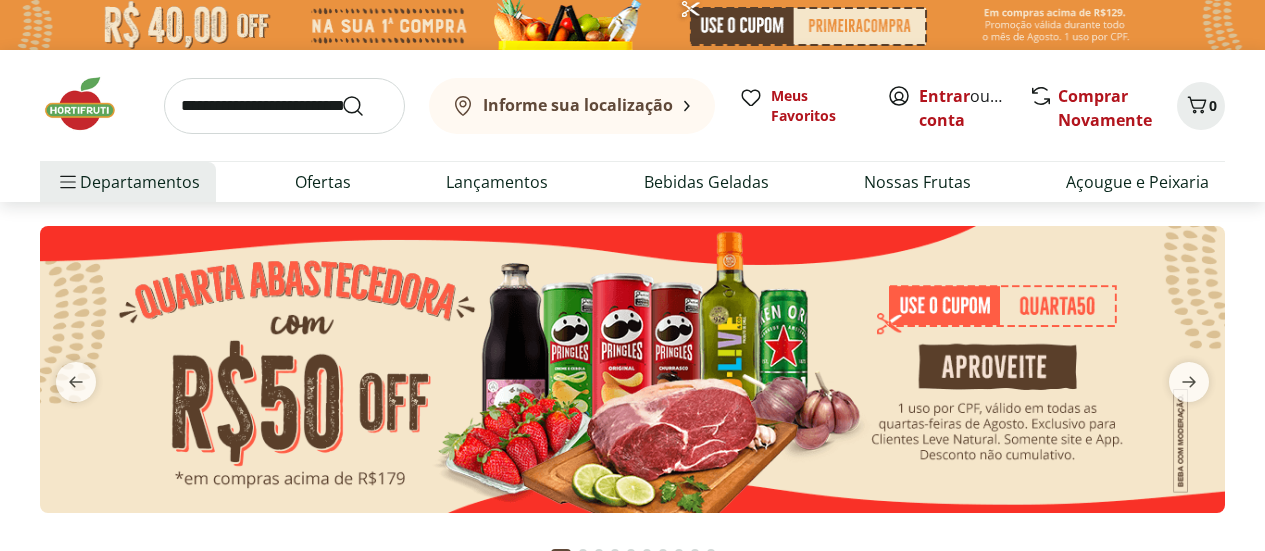 scroll, scrollTop: 0, scrollLeft: 0, axis: both 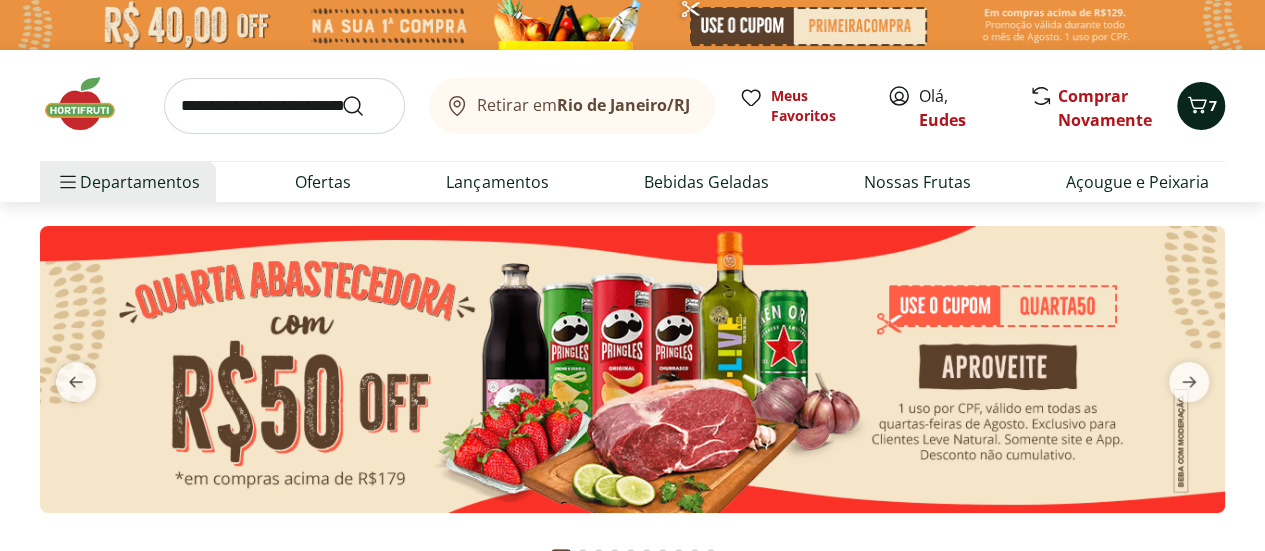 click 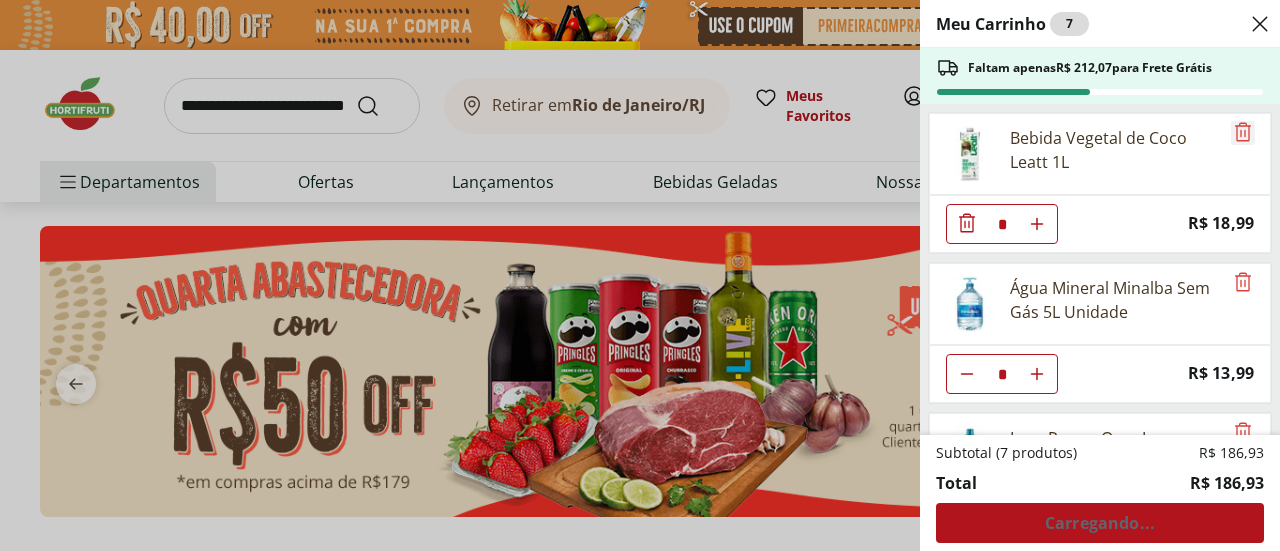 click 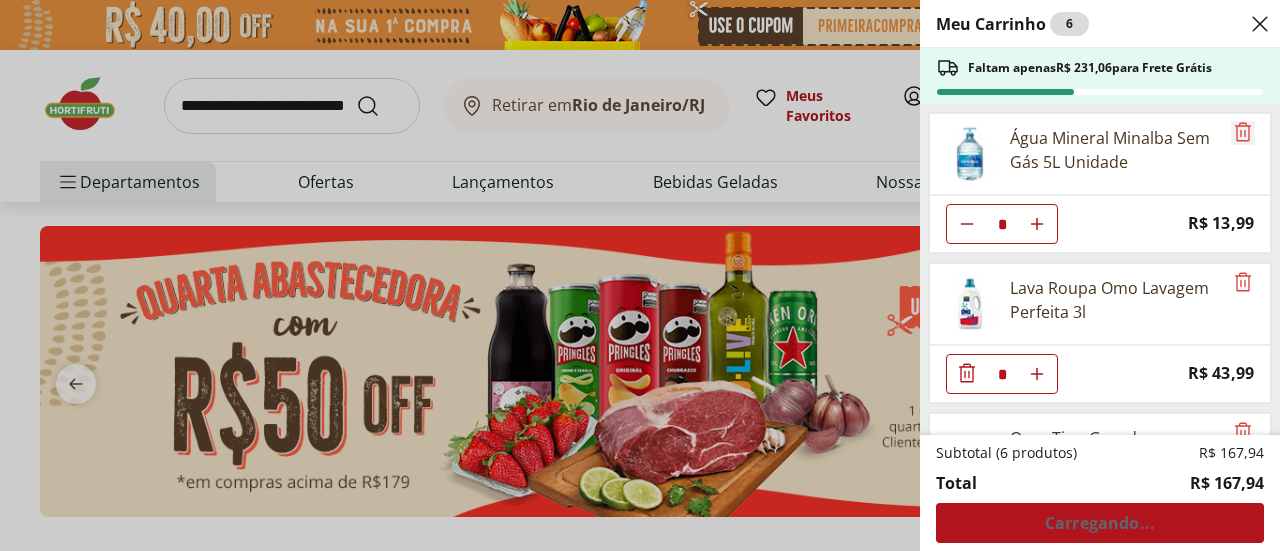 click 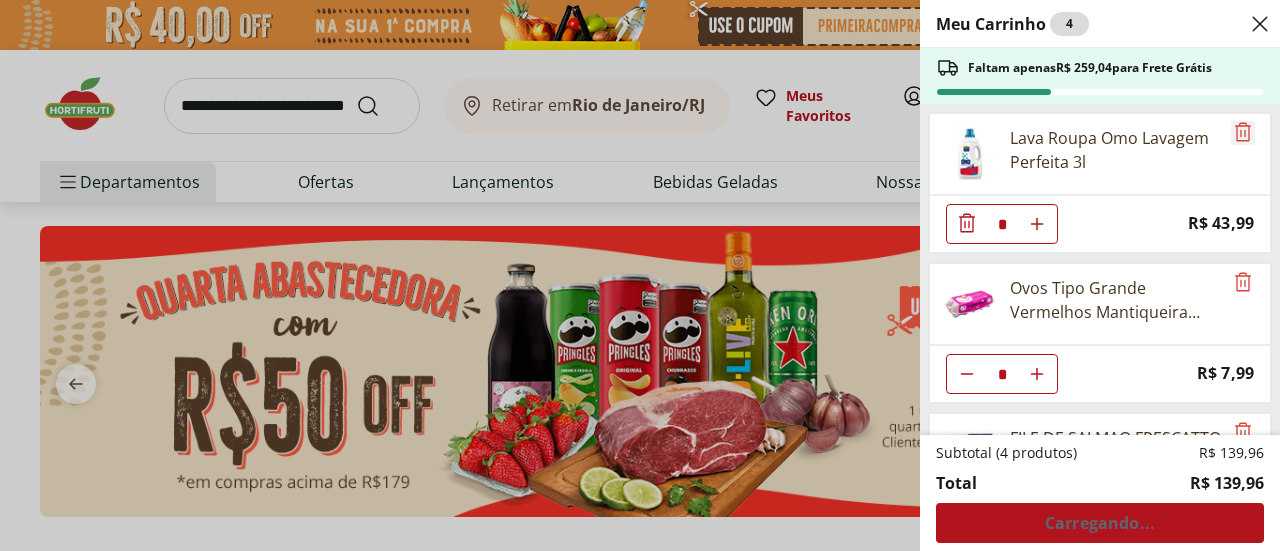 click 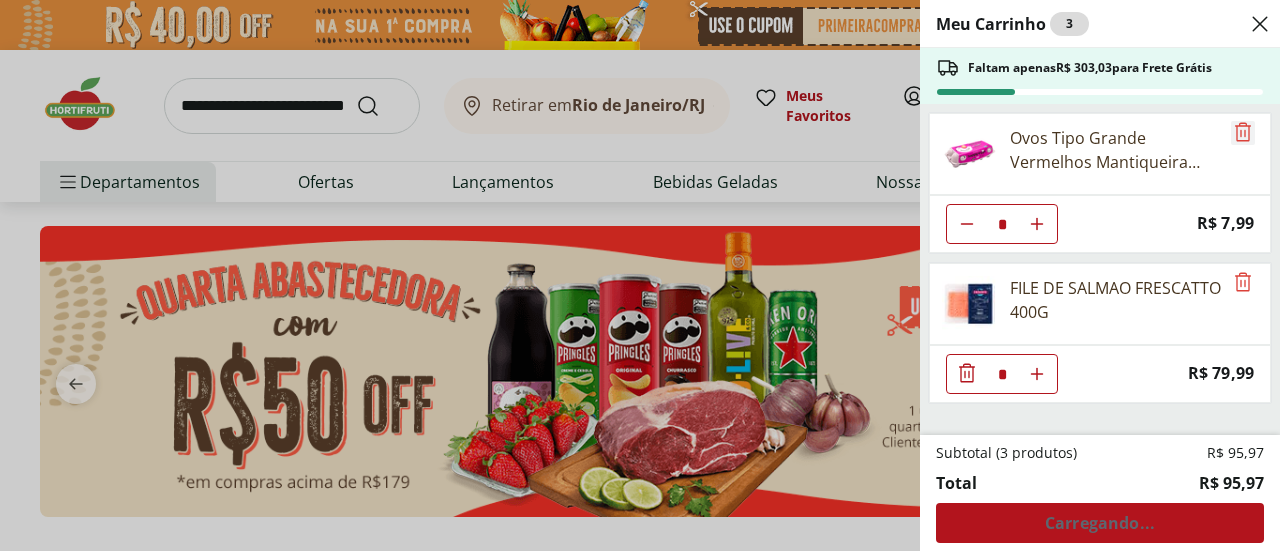 click 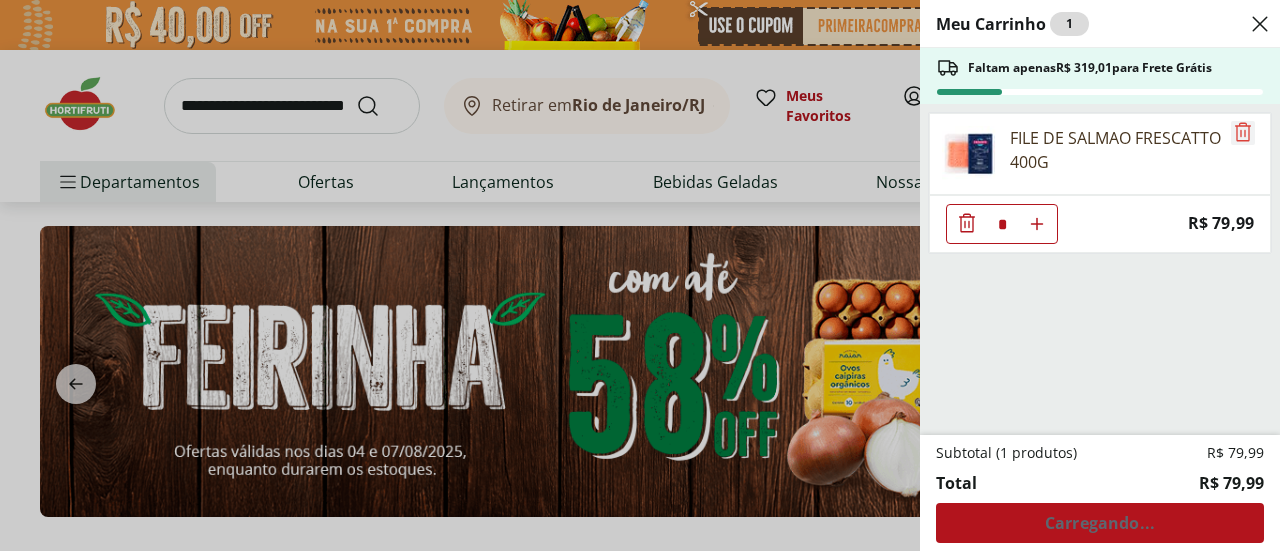 click 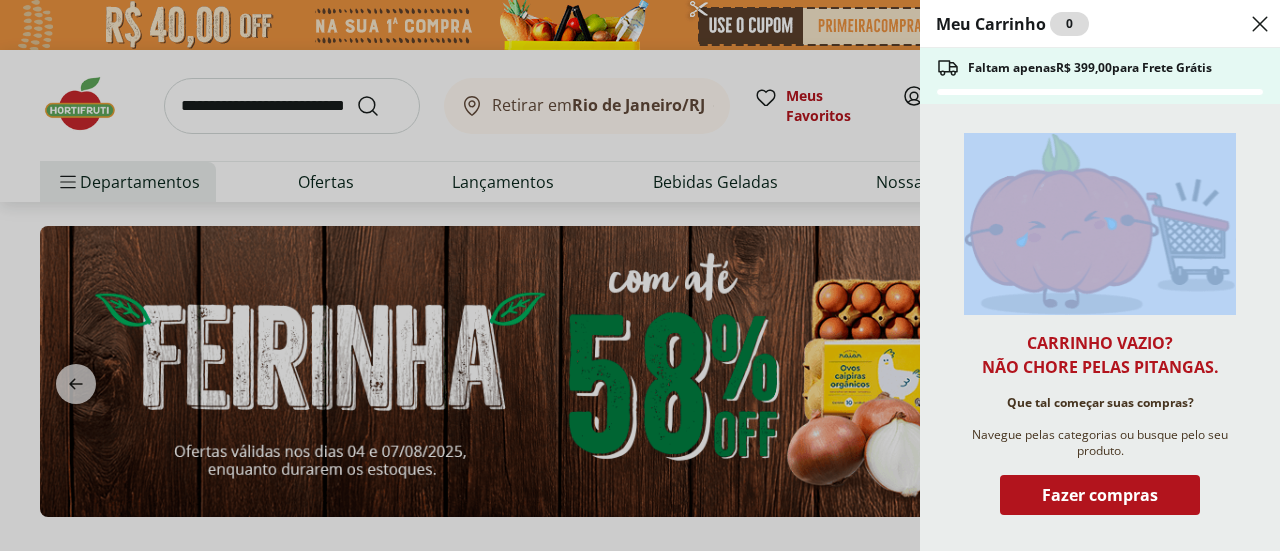 click on "Carrinho vazio?   Não chore pelas pitangas. Que tal começar suas compras? Navegue pelas categorias ou busque pelo seu produto. Fazer compras" at bounding box center [1100, 327] 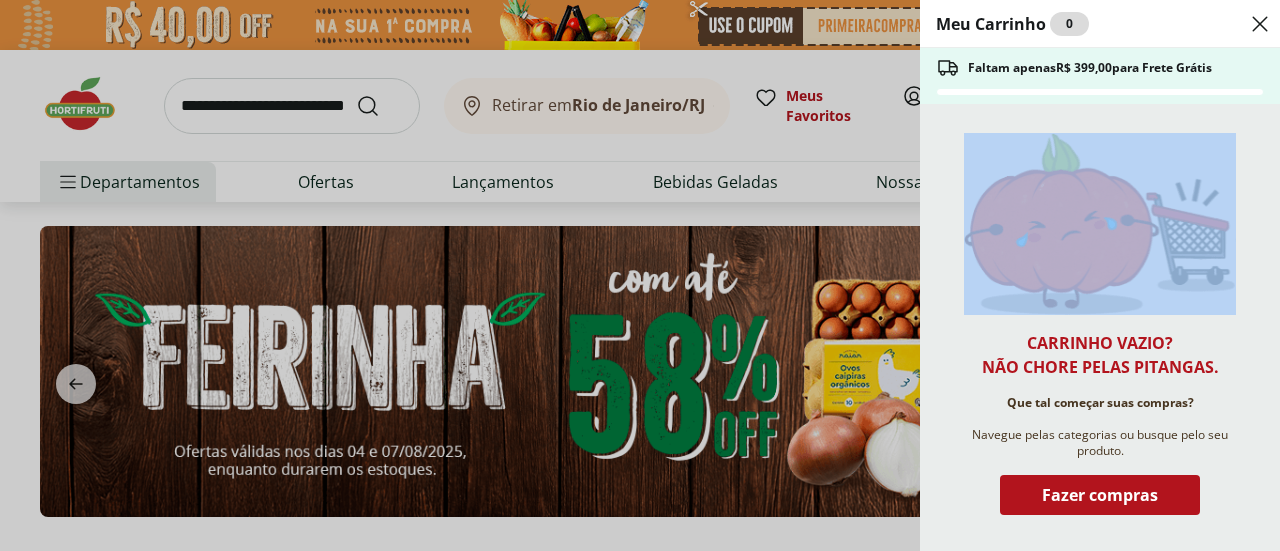 click 